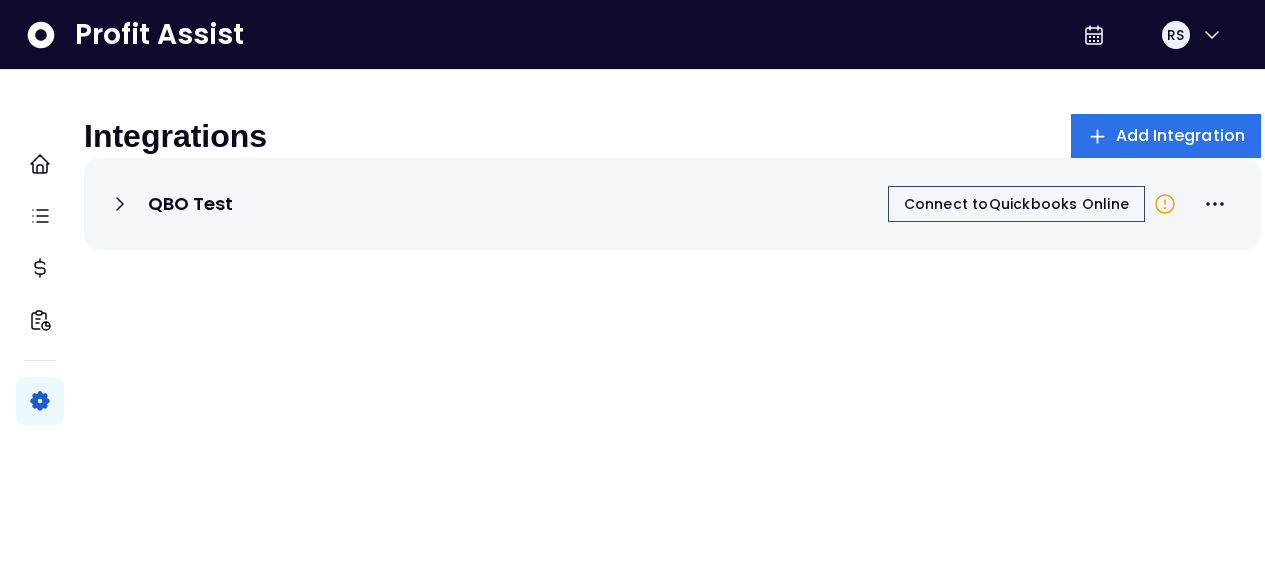 scroll, scrollTop: 0, scrollLeft: 0, axis: both 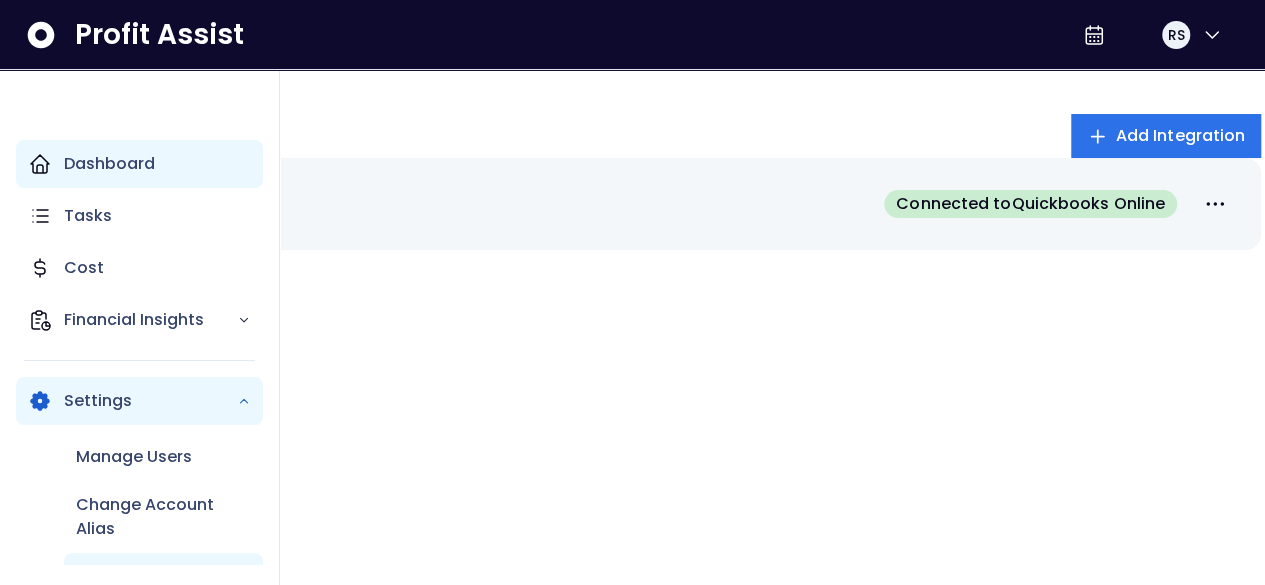 click on "Dashboard" at bounding box center [139, 164] 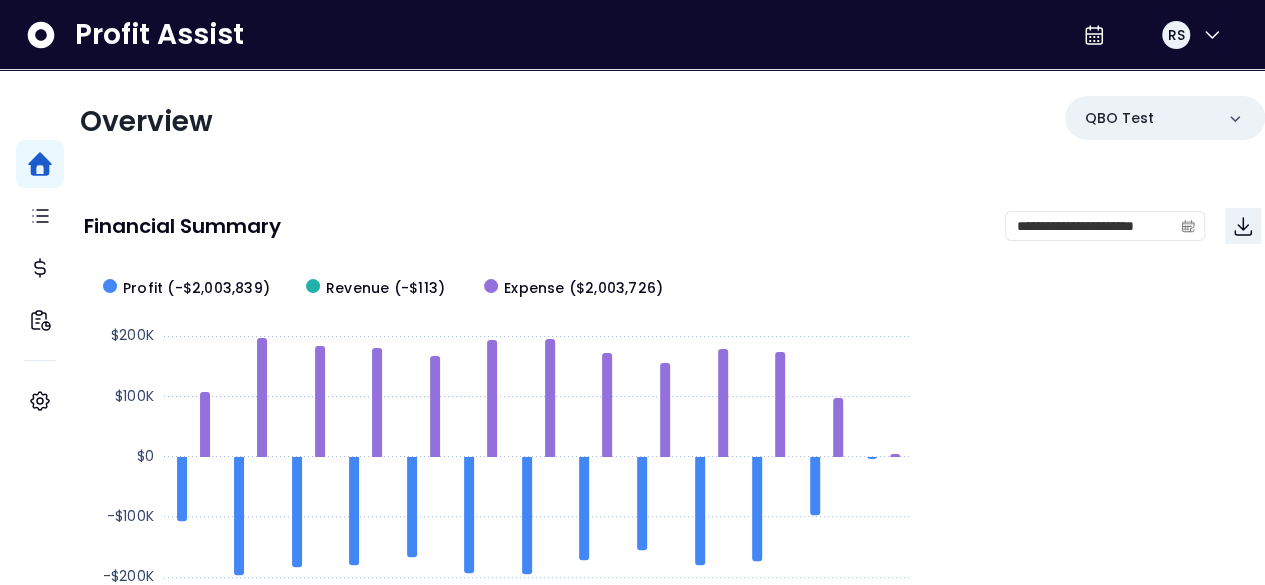 scroll, scrollTop: 111, scrollLeft: 0, axis: vertical 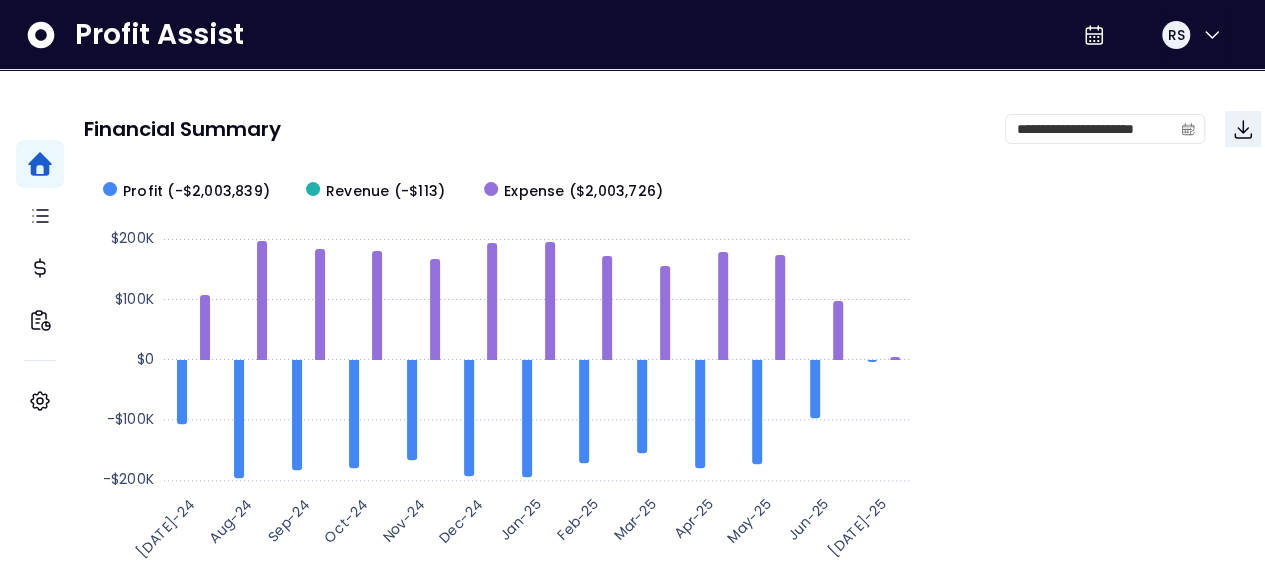 click on "Financial Summary" at bounding box center (544, 129) 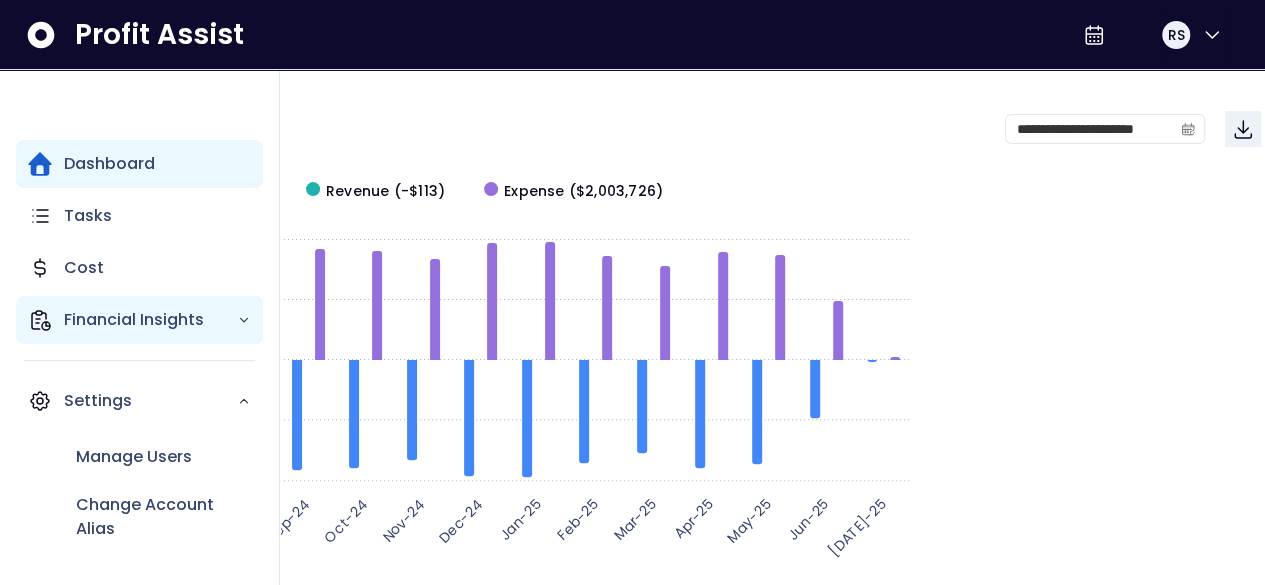 click on "Financial Insights" at bounding box center (139, 320) 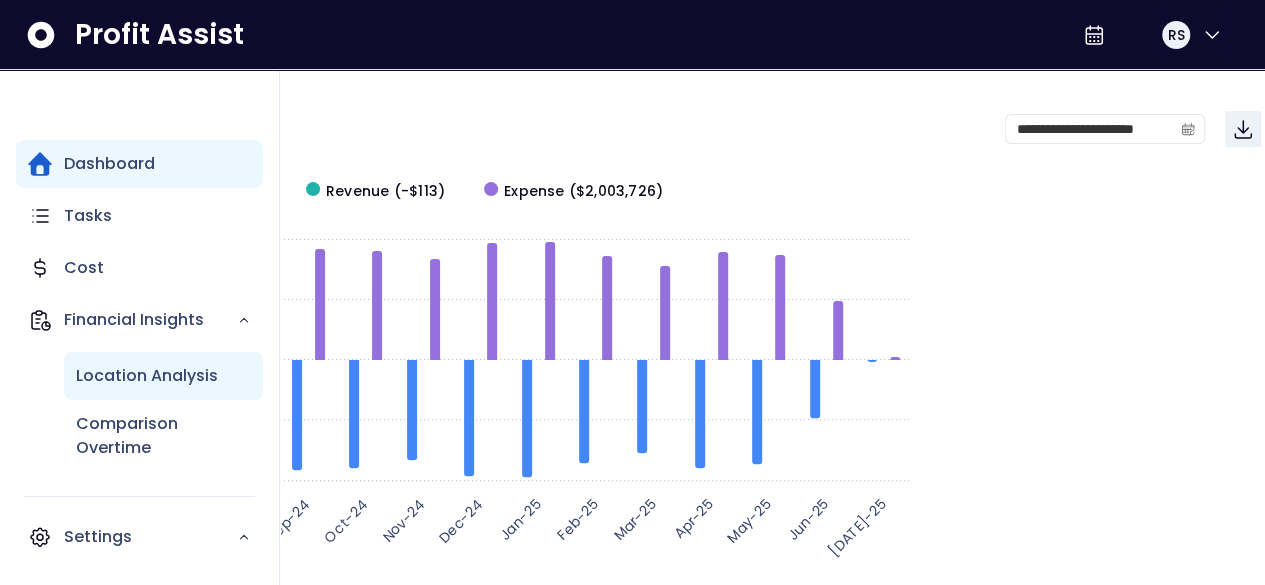 click on "Location Analysis" at bounding box center (147, 376) 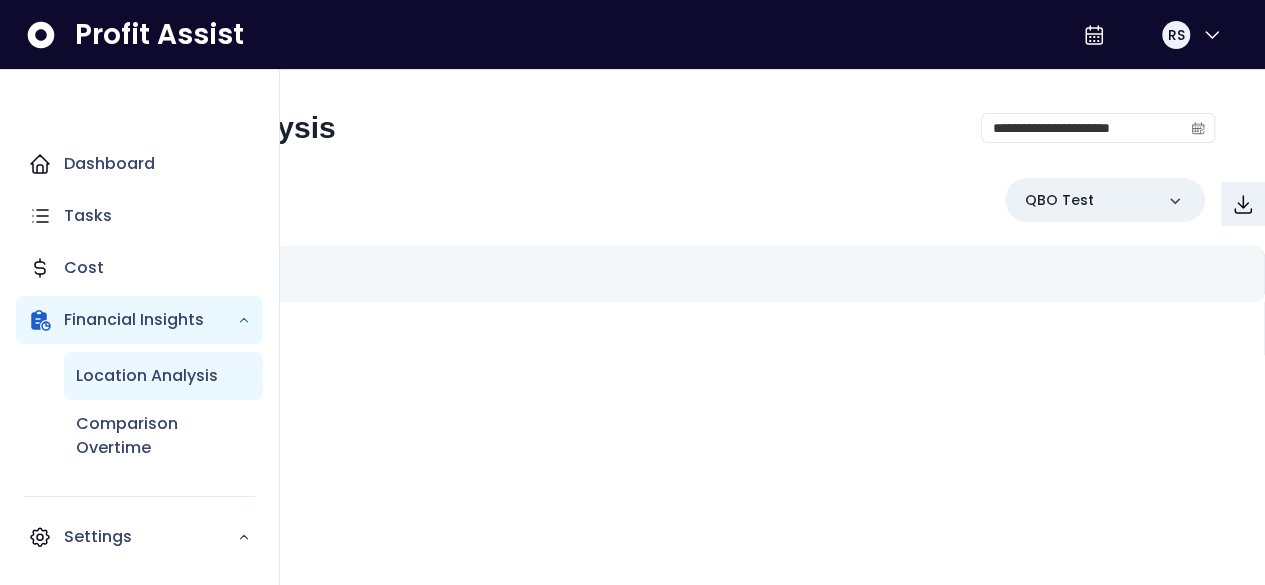 scroll, scrollTop: 0, scrollLeft: 0, axis: both 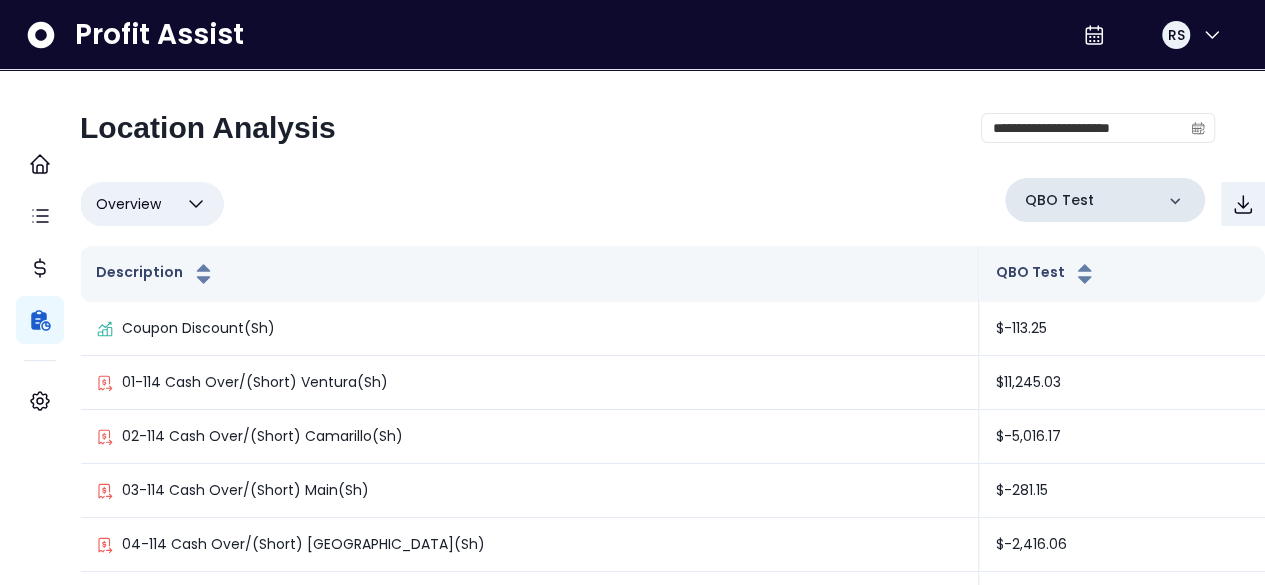 click on "QBO Test" at bounding box center [1105, 200] 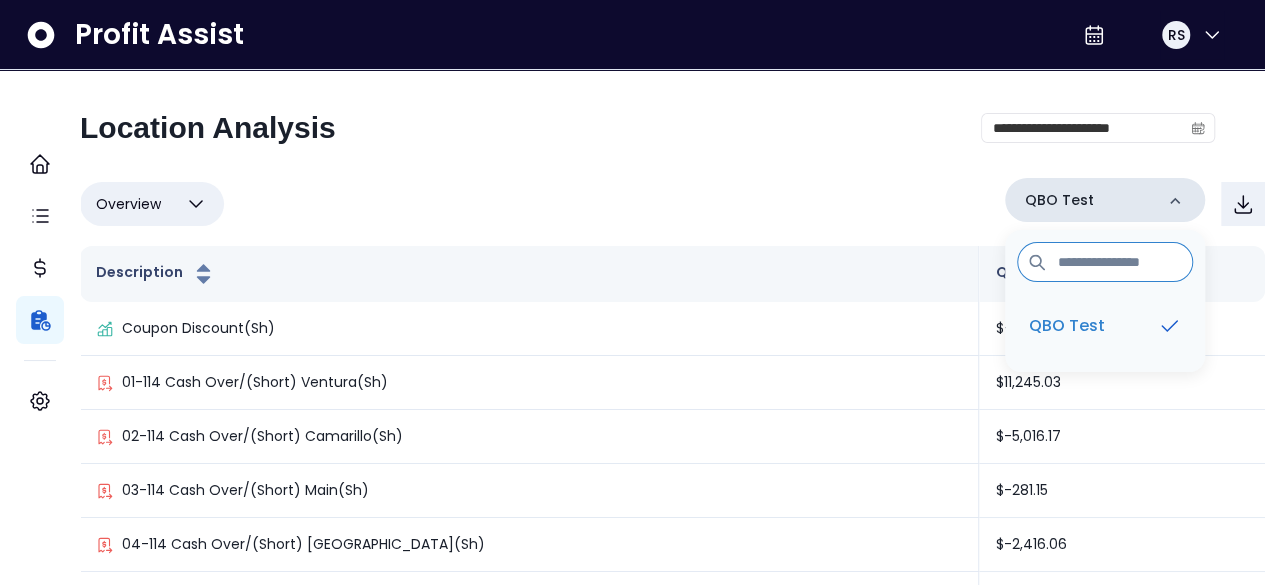 click on "QBO Test" at bounding box center (1105, 200) 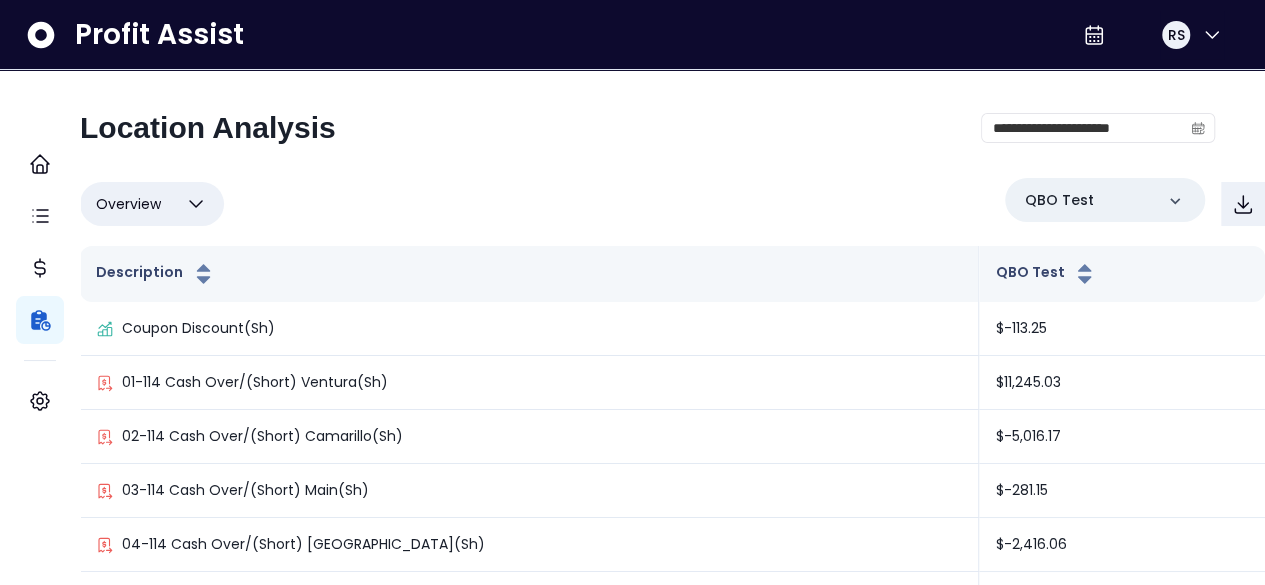 click on "Overview Overview % of cost % of sales % of budget ******** QBO Test" at bounding box center [672, 204] 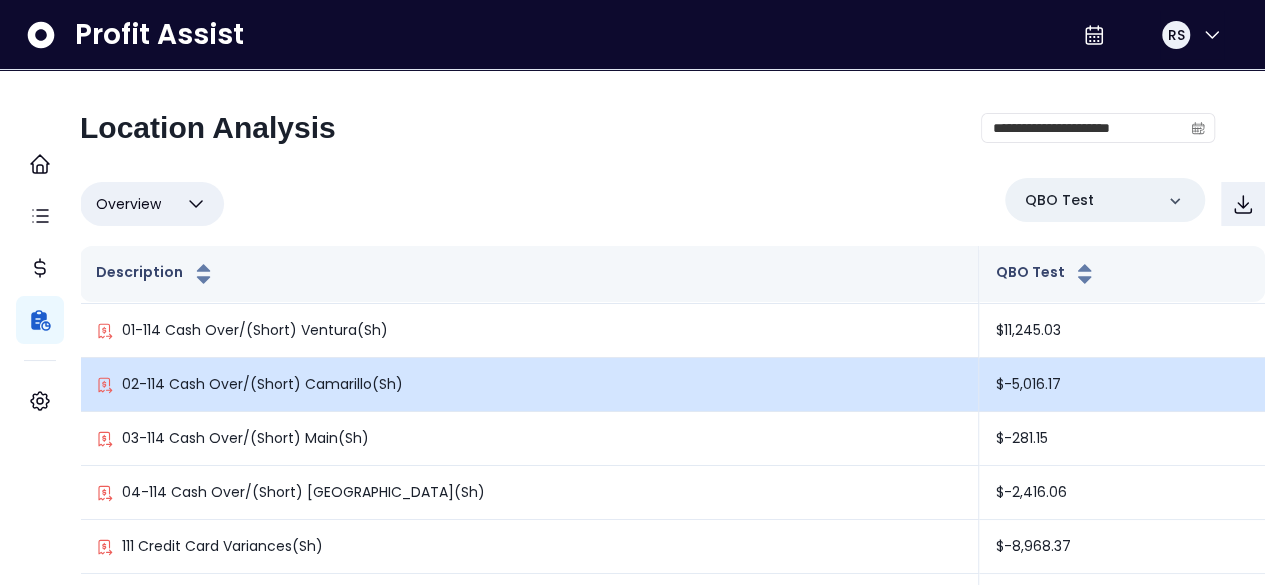 scroll, scrollTop: 0, scrollLeft: 0, axis: both 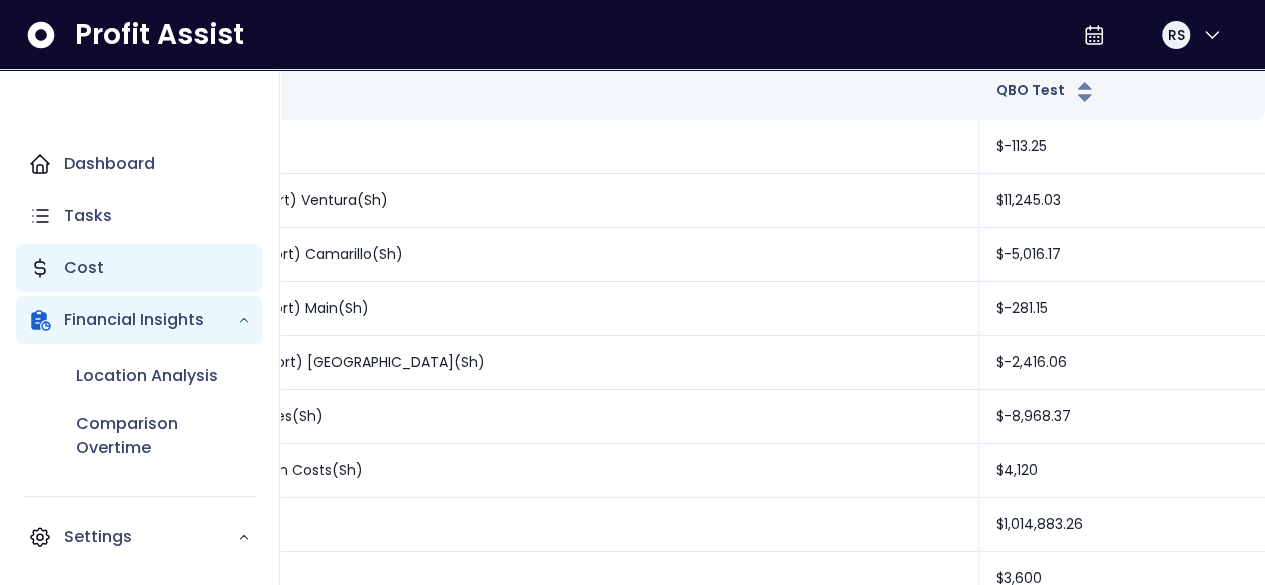 click on "Cost" at bounding box center [84, 268] 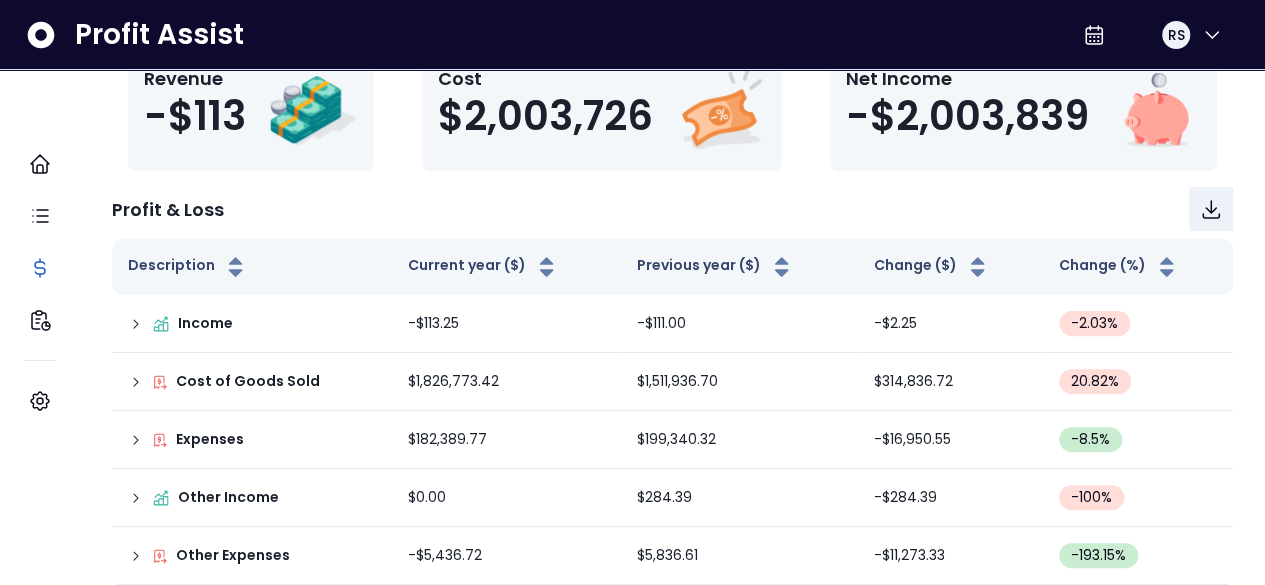 scroll, scrollTop: 333, scrollLeft: 0, axis: vertical 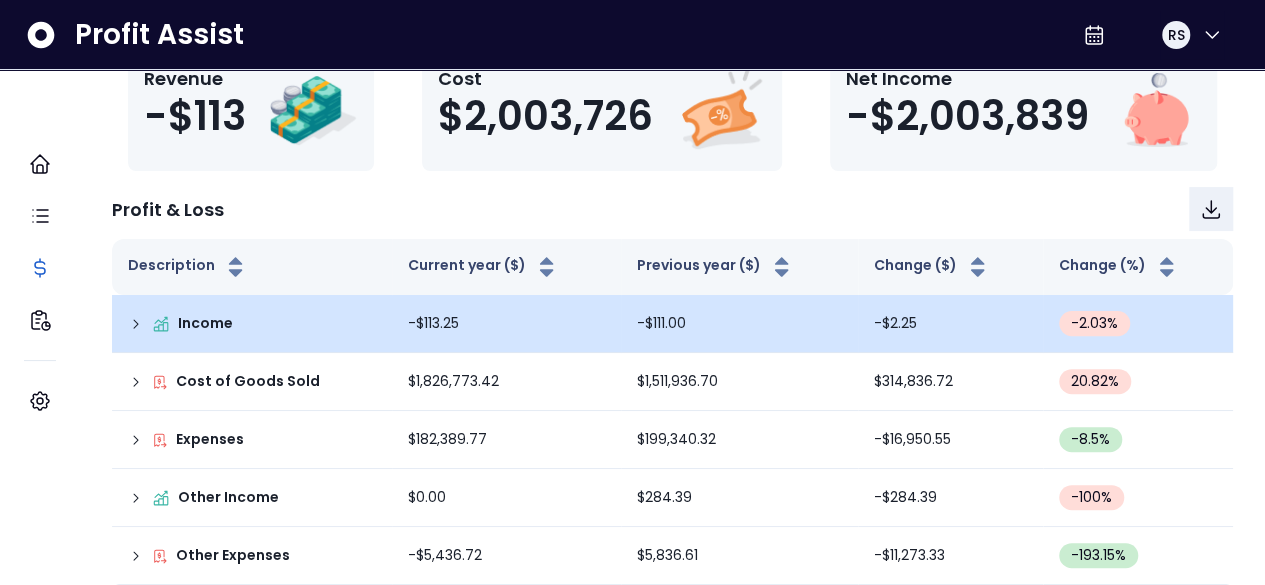click on "Income" at bounding box center [205, 323] 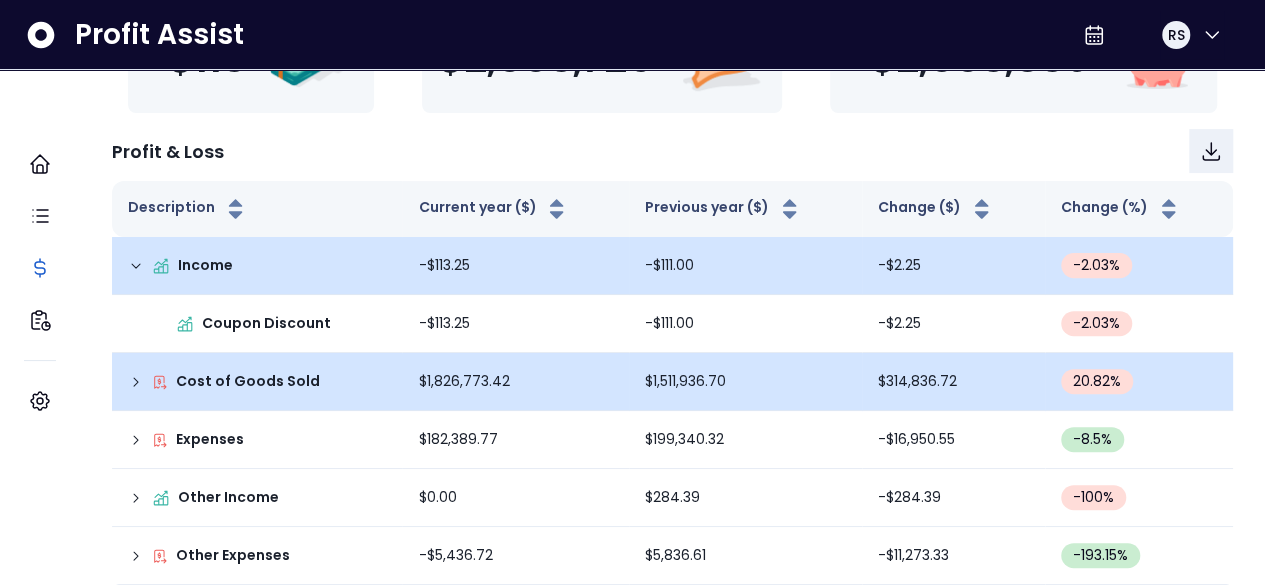 scroll, scrollTop: 390, scrollLeft: 0, axis: vertical 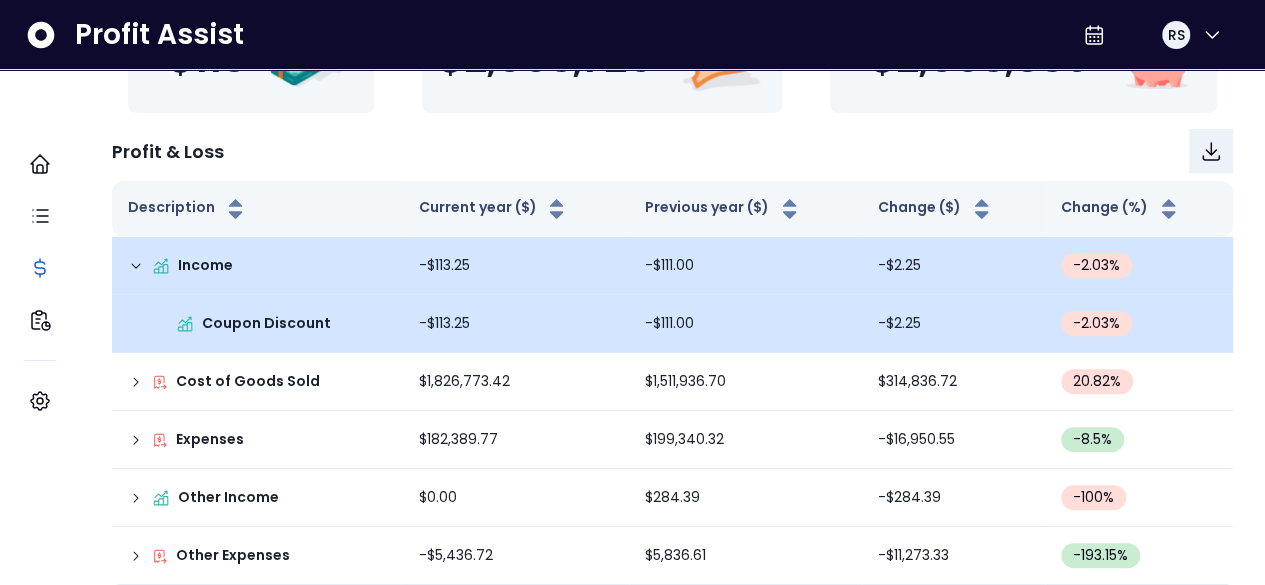 click on "Coupon Discount" at bounding box center (257, 324) 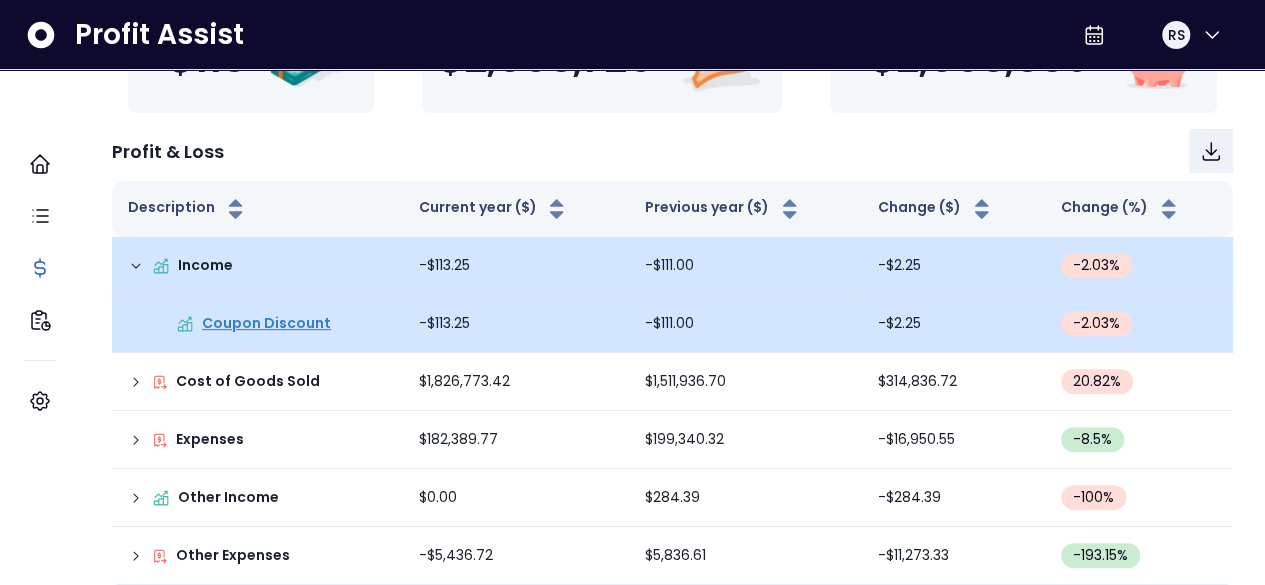 click on "Coupon Discount" at bounding box center [266, 323] 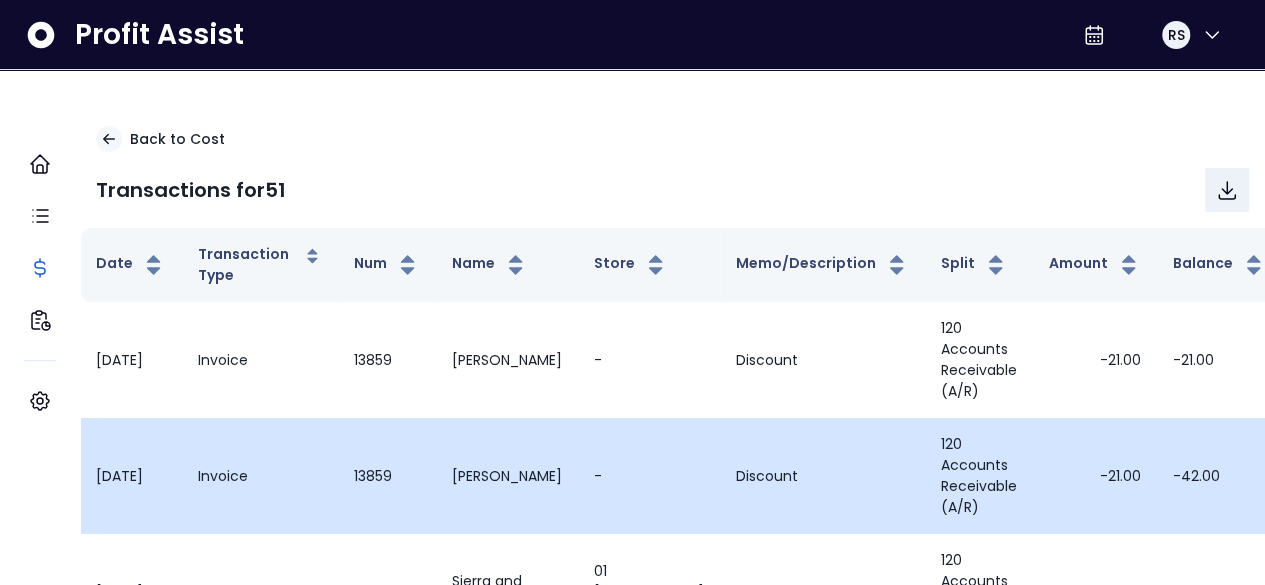 scroll, scrollTop: 153, scrollLeft: 0, axis: vertical 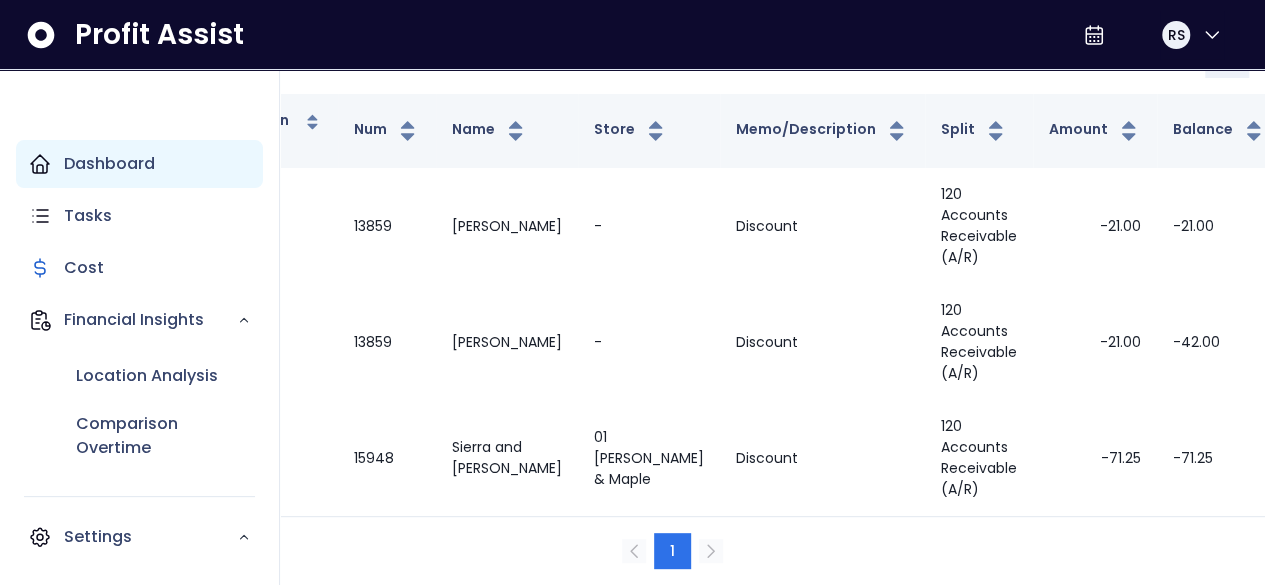 click on "Dashboard" at bounding box center [139, 164] 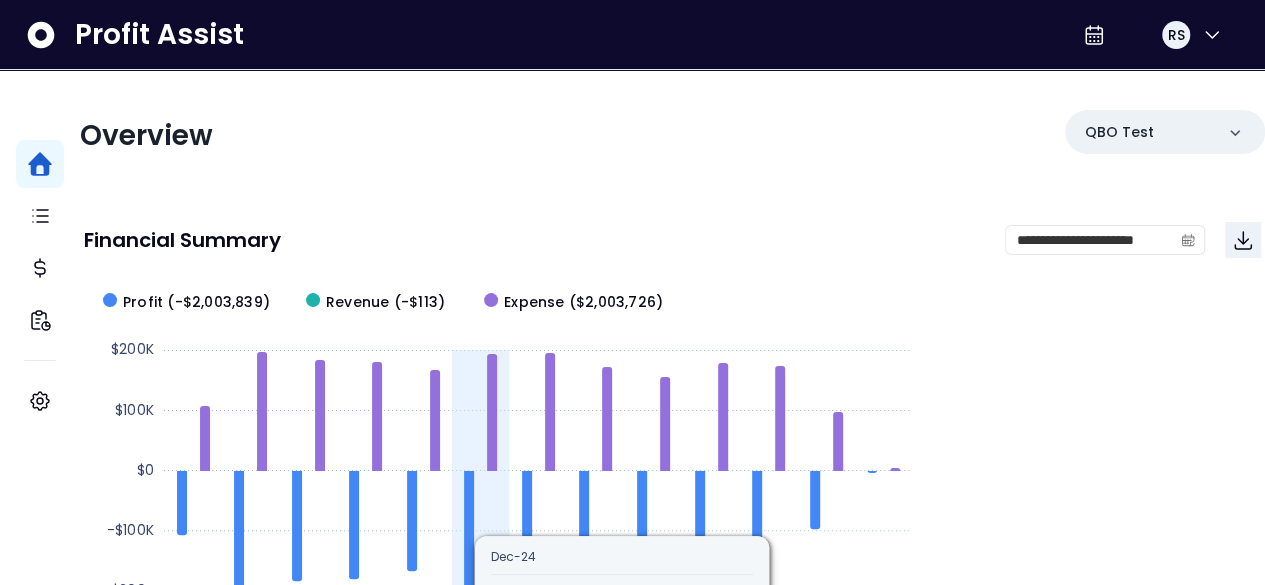 scroll, scrollTop: 7, scrollLeft: 0, axis: vertical 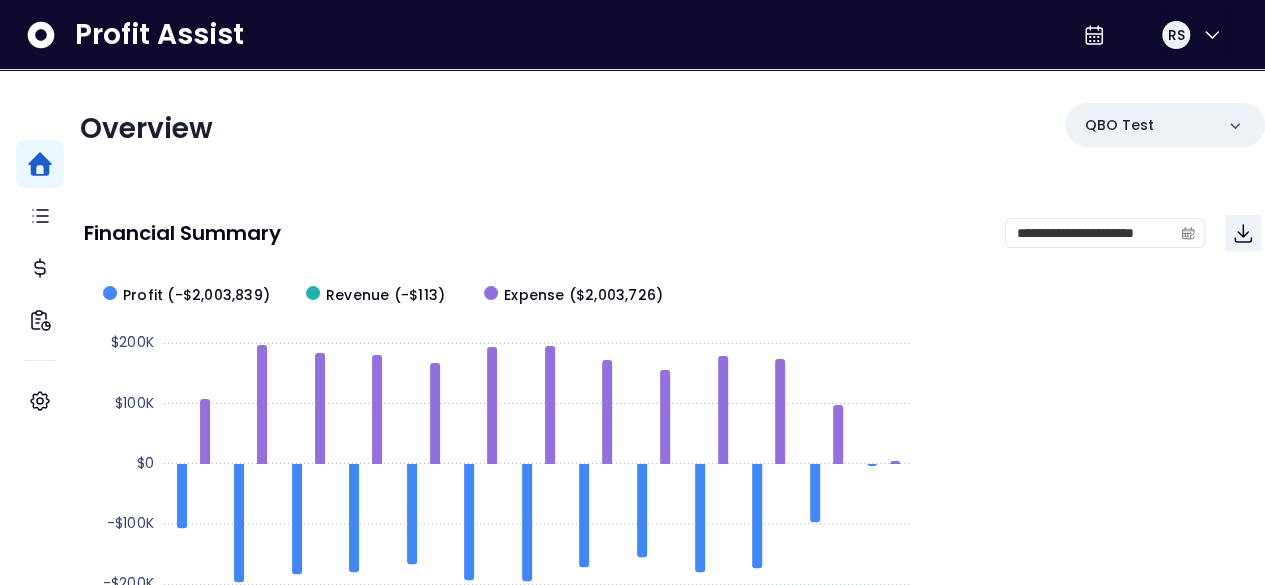 click on "QBO Test" at bounding box center (1165, 129) 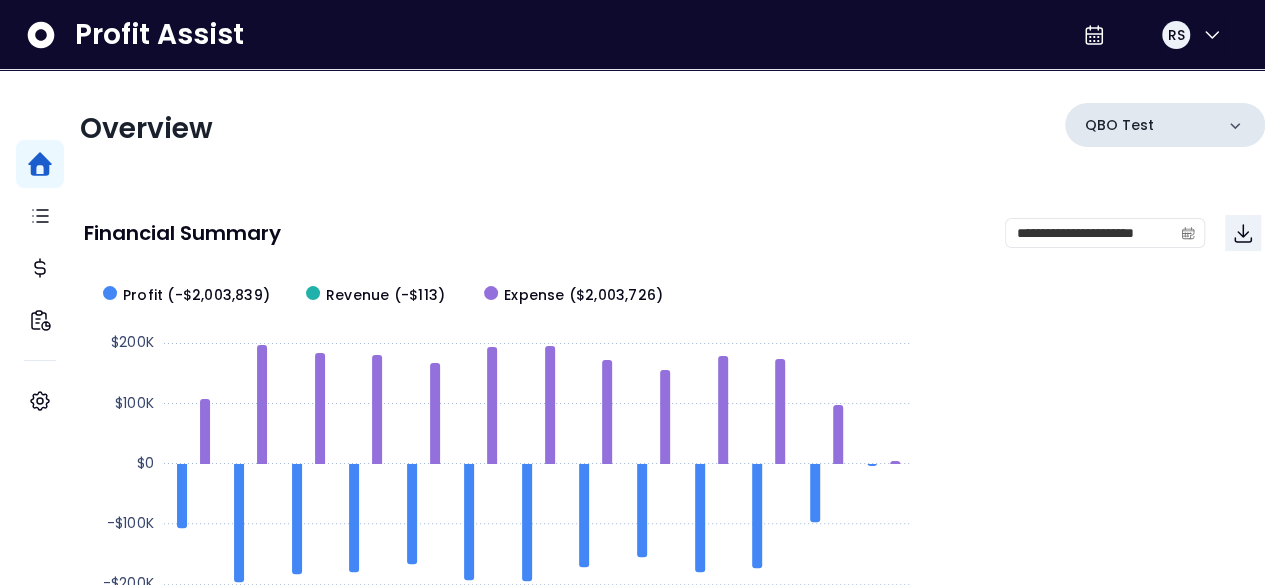 click on "QBO Test" at bounding box center (1165, 125) 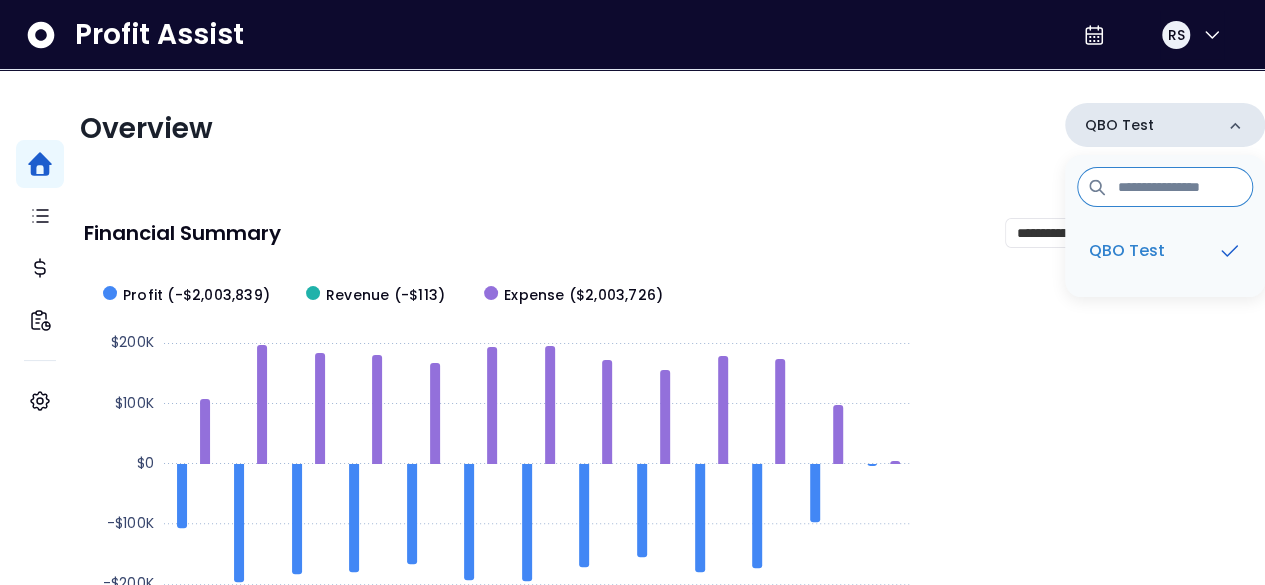 click on "QBO Test" at bounding box center (1165, 125) 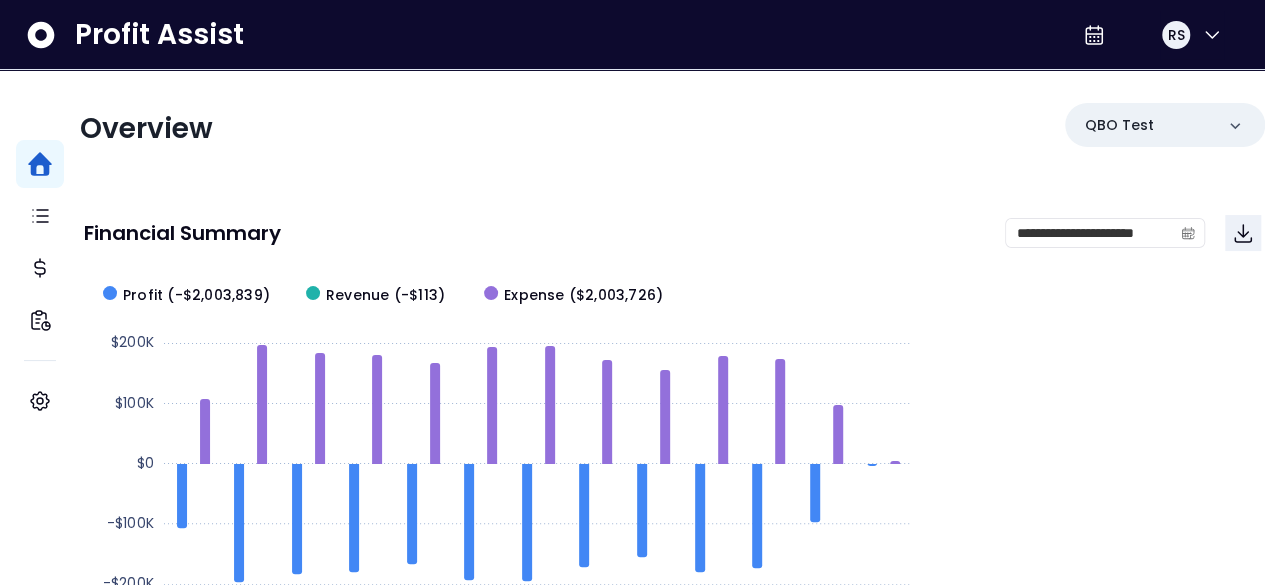 click on "Overview QBO Test" at bounding box center [672, 129] 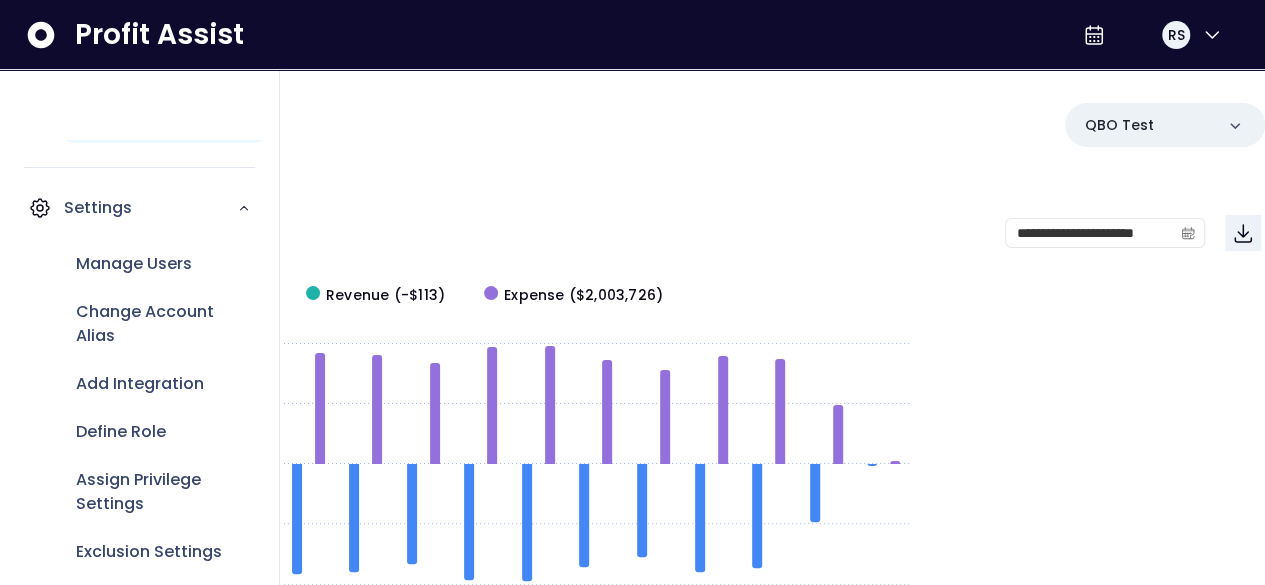 scroll, scrollTop: 330, scrollLeft: 0, axis: vertical 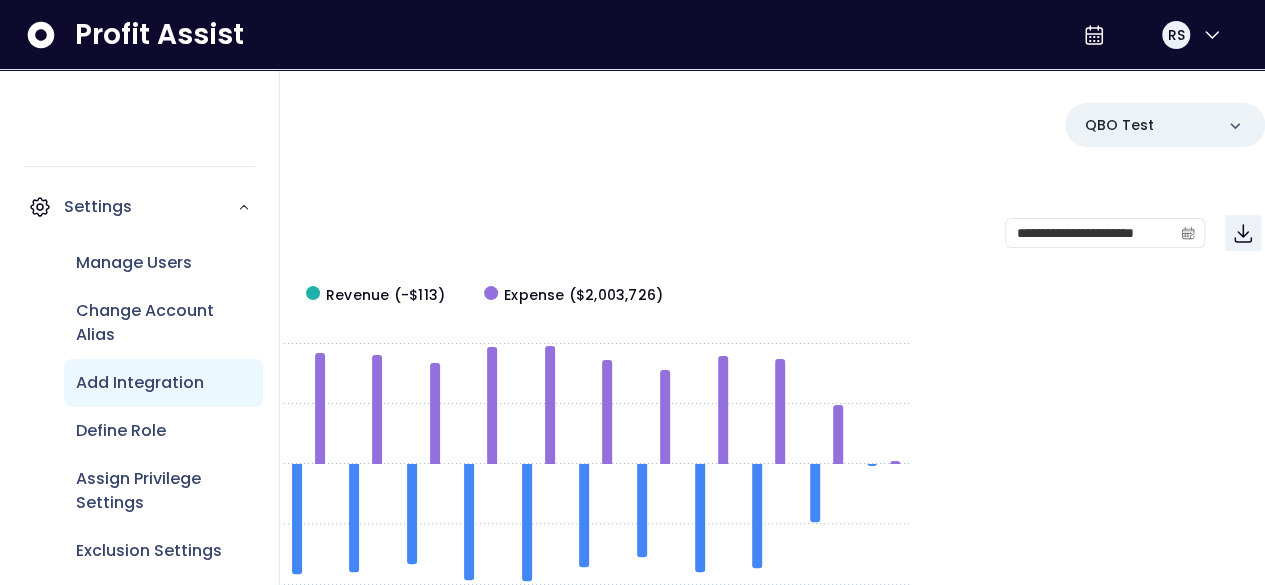 click on "Add Integration" at bounding box center [140, 383] 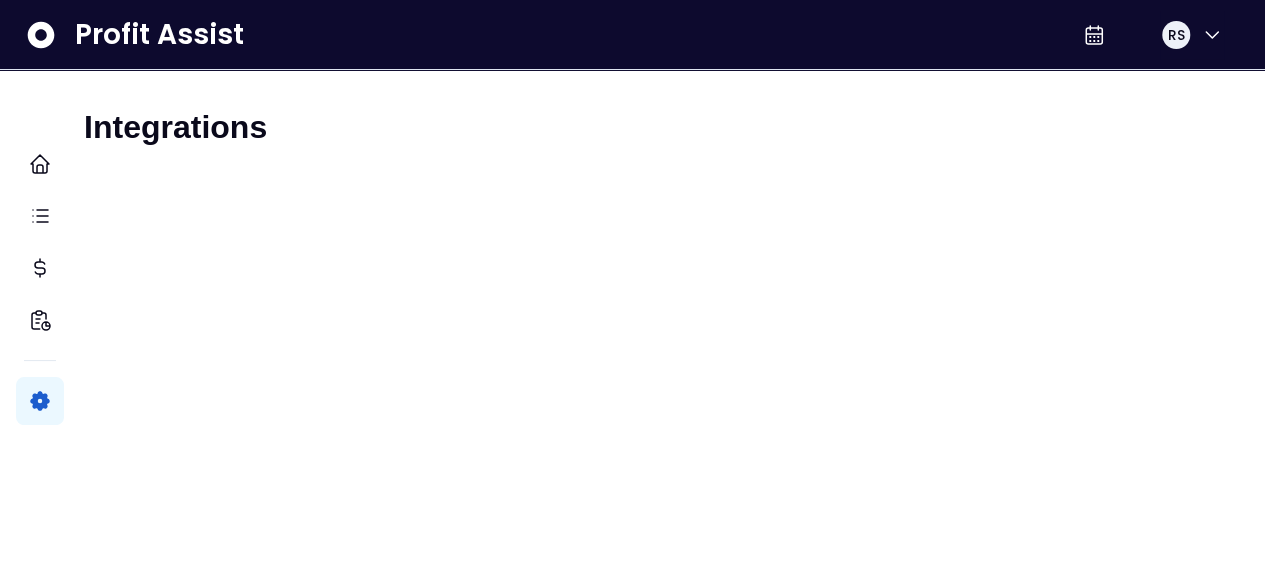 scroll, scrollTop: 0, scrollLeft: 0, axis: both 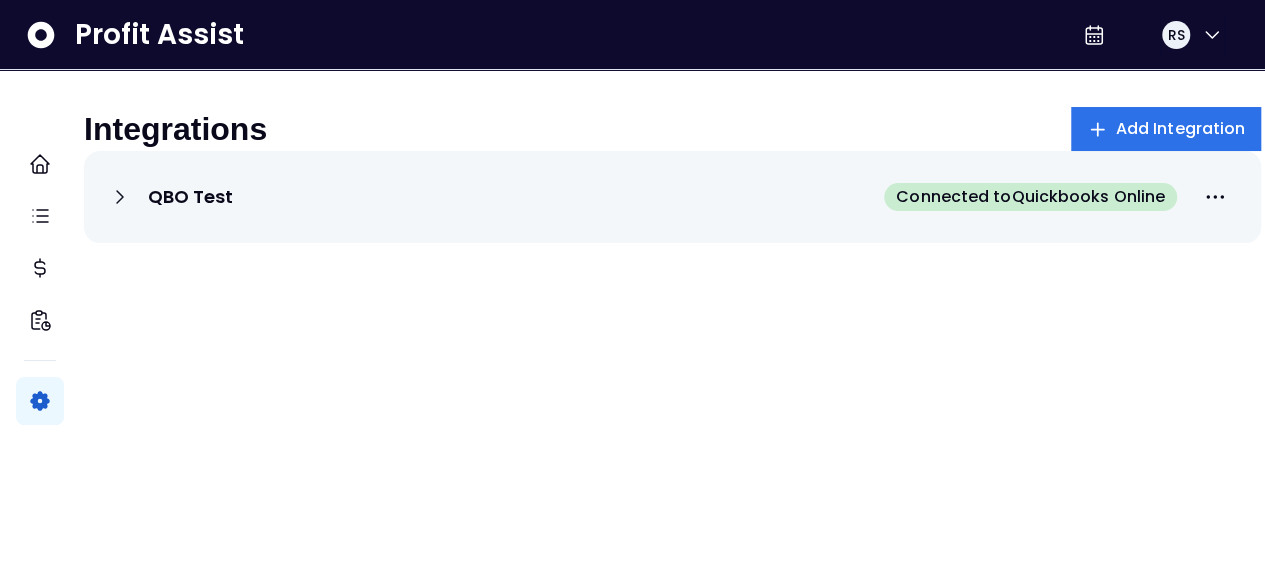 click on "QBO Test Connected to  Quickbooks Online" at bounding box center (672, 197) 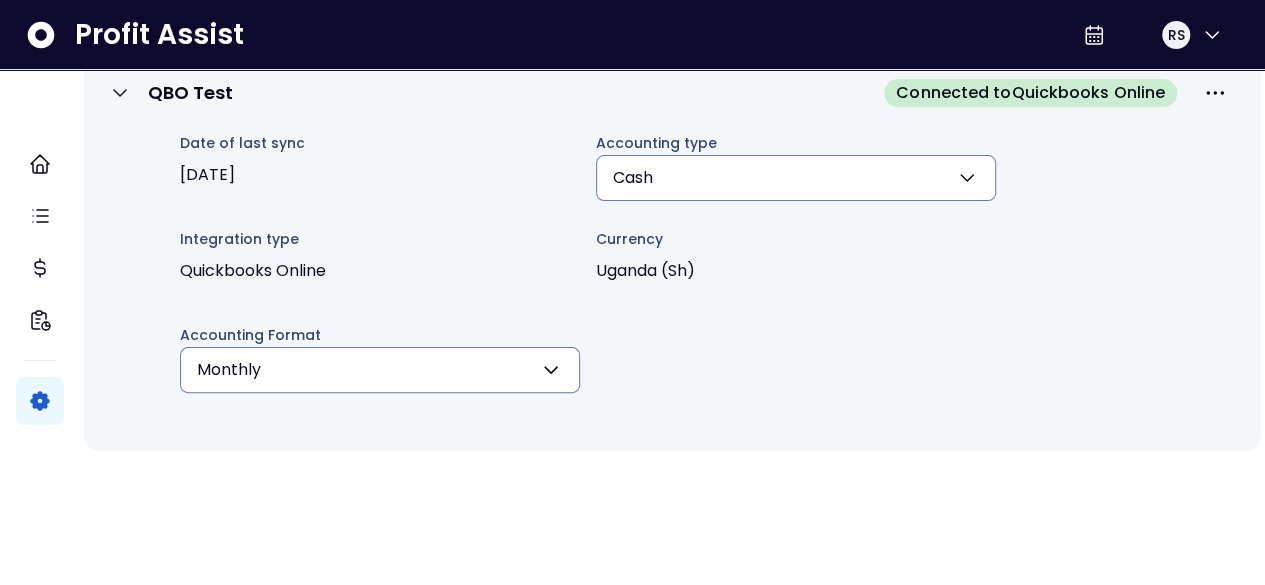scroll, scrollTop: 118, scrollLeft: 0, axis: vertical 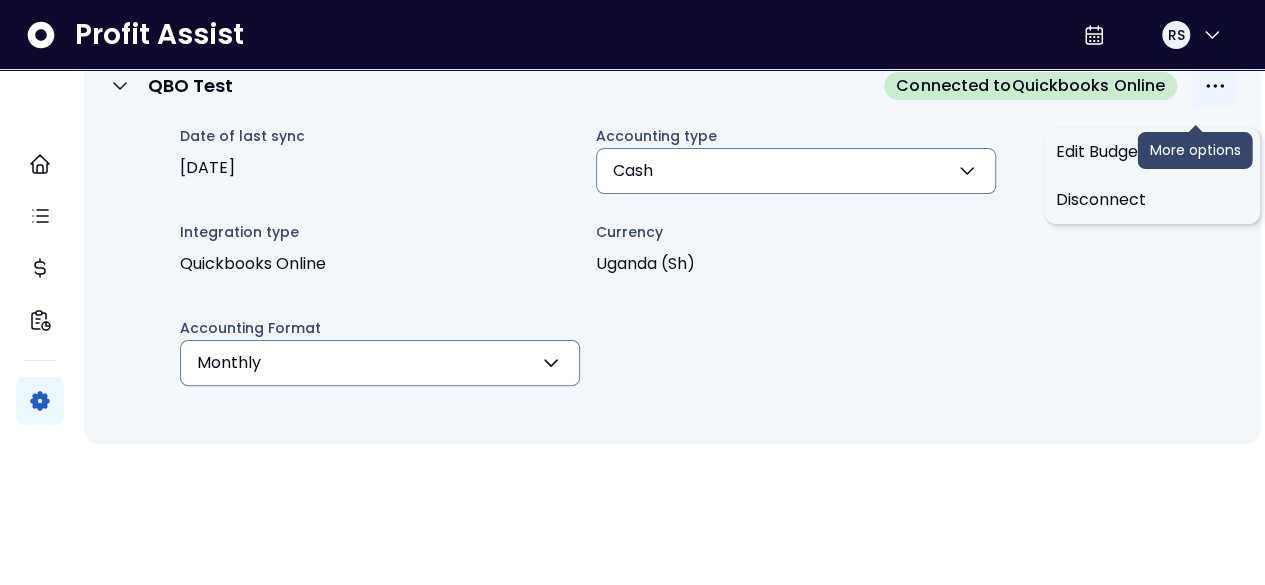 click 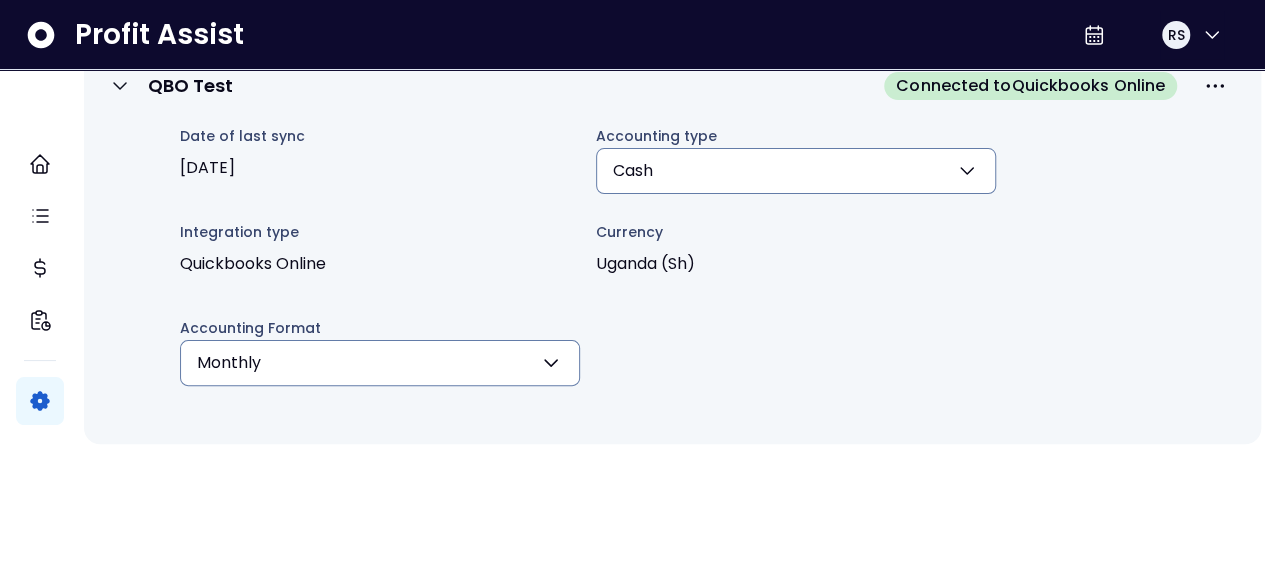 click on "QBO Test Connected to  Quickbooks Online Date of last sync 2025-07-02 Accounting type Cash Cash Accrual **** Integration type Quickbooks Online Currency Uganda (Sh) Accounting Format Monthly Monthly Periods *******" at bounding box center (672, 242) 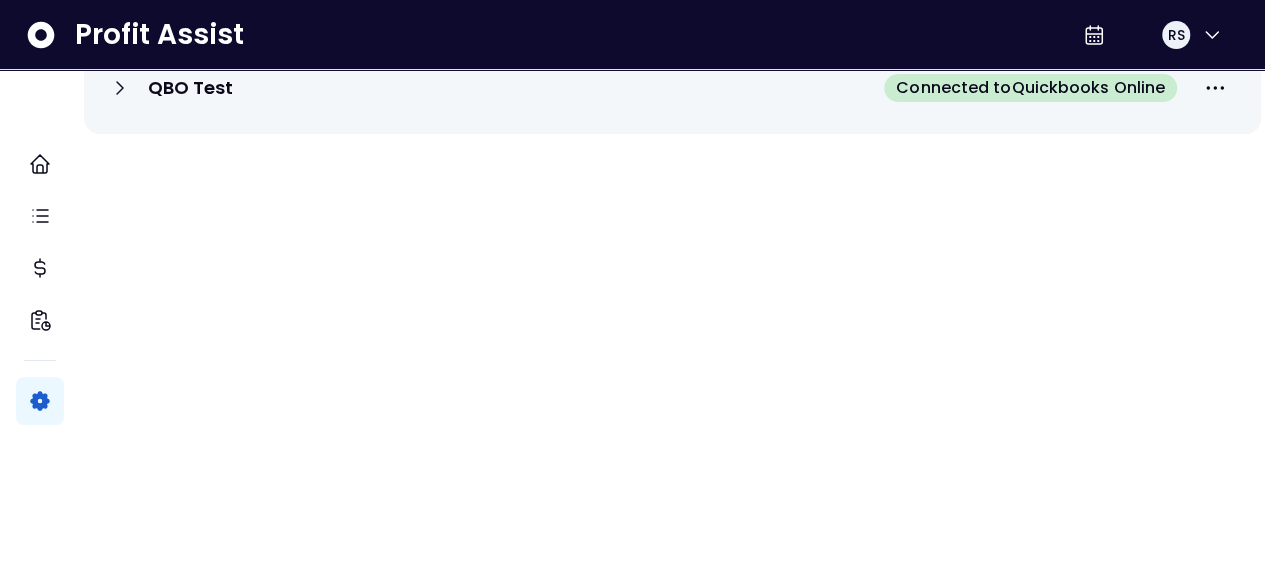 scroll, scrollTop: 0, scrollLeft: 0, axis: both 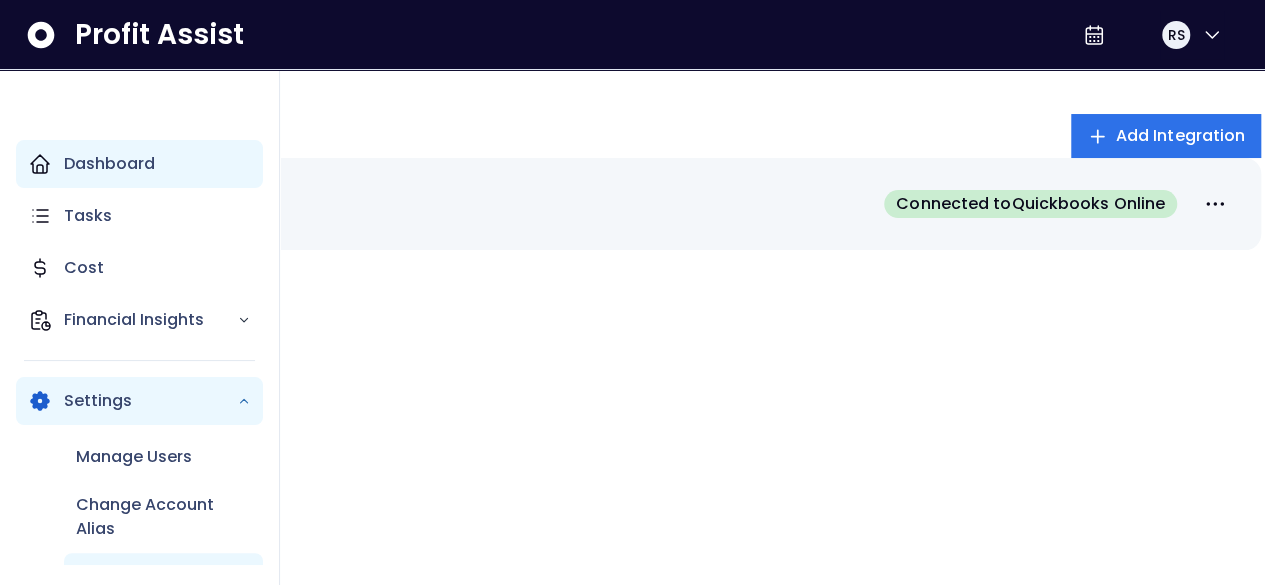 click 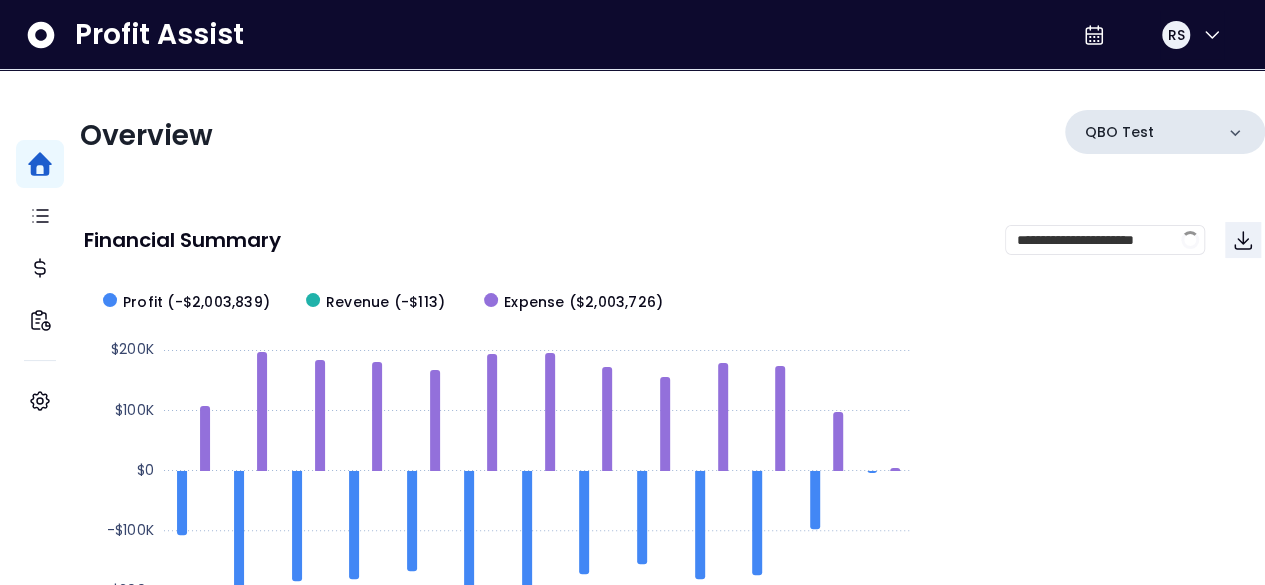 click on "QBO Test" at bounding box center (1165, 132) 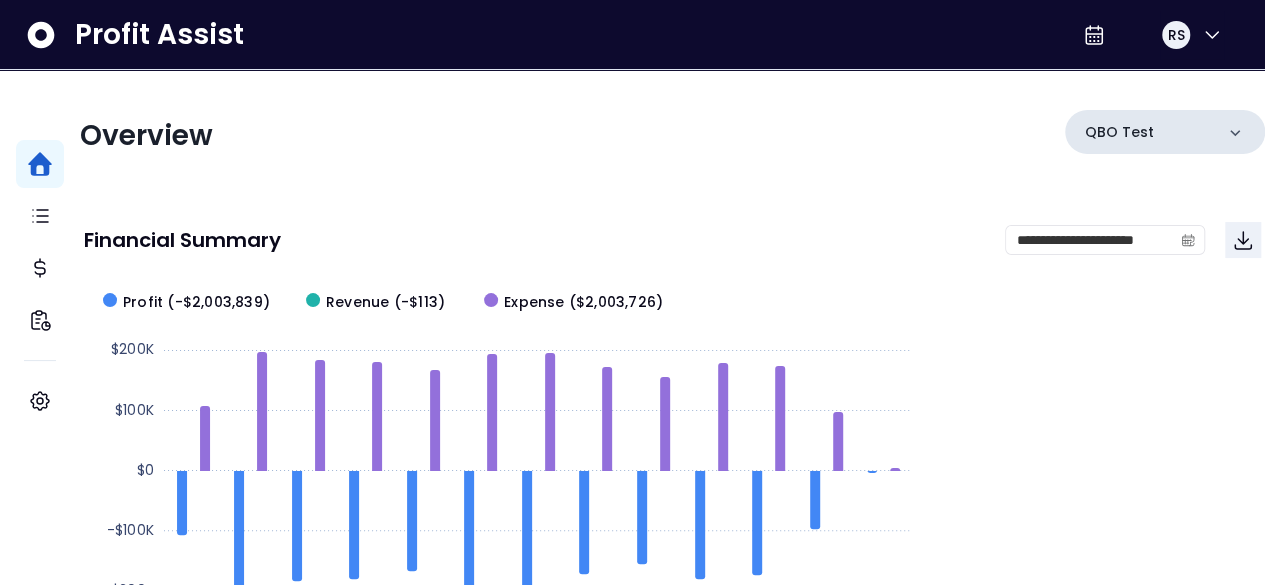 click on "QBO Test" at bounding box center (1165, 132) 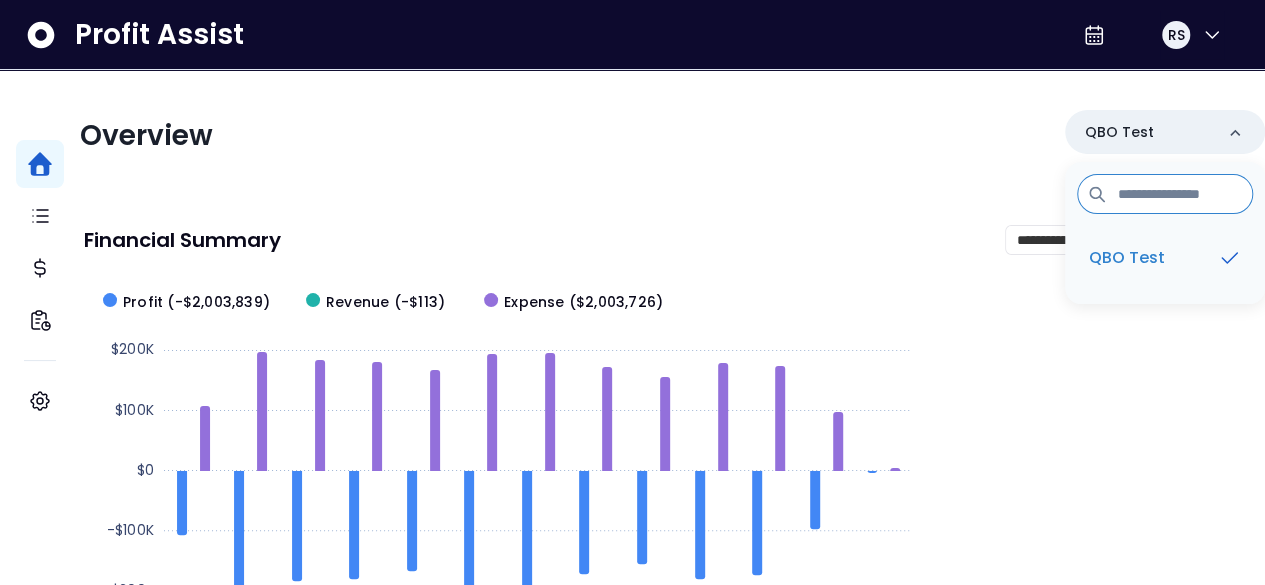 click on "Overview QBO Test QBO Test" at bounding box center (672, 136) 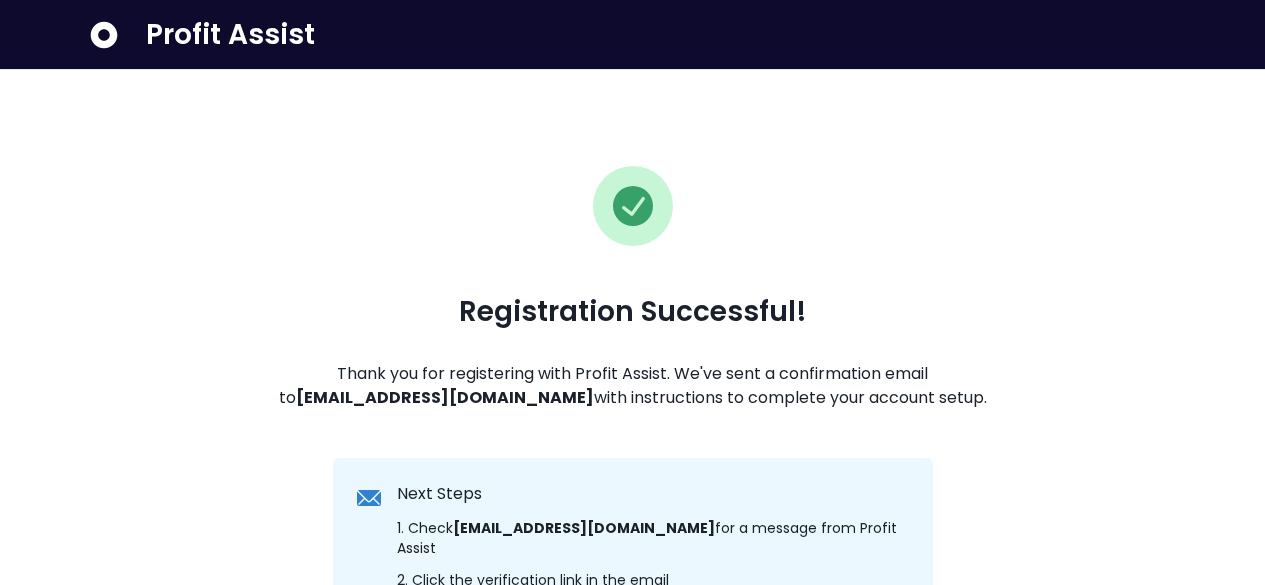 scroll, scrollTop: 260, scrollLeft: 0, axis: vertical 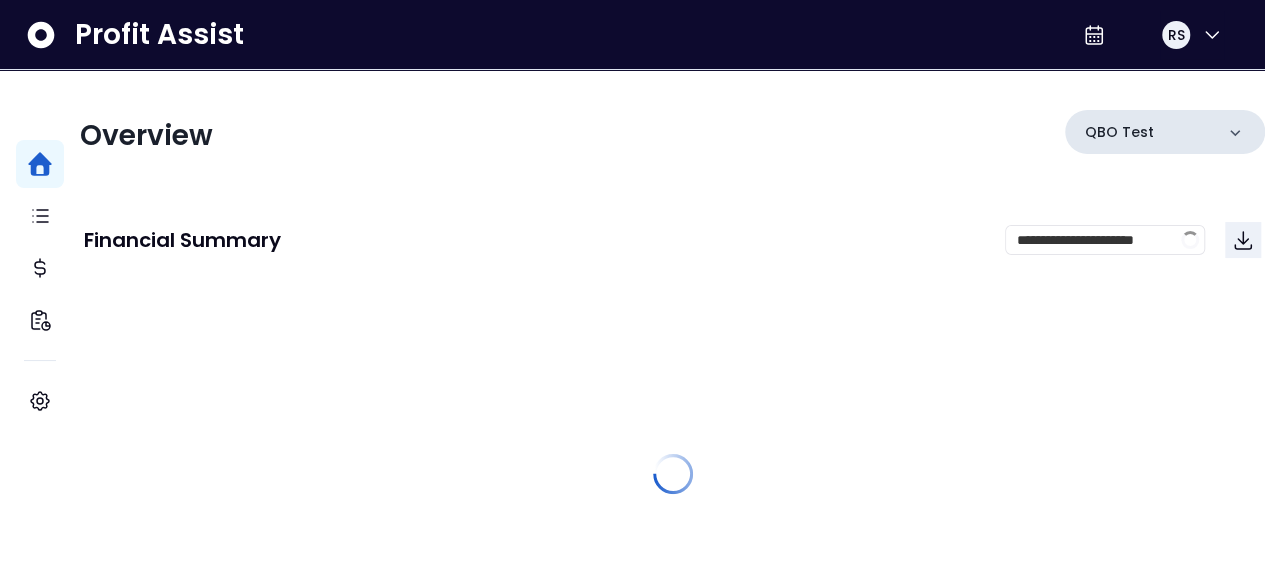 click on "QBO Test" at bounding box center (1119, 132) 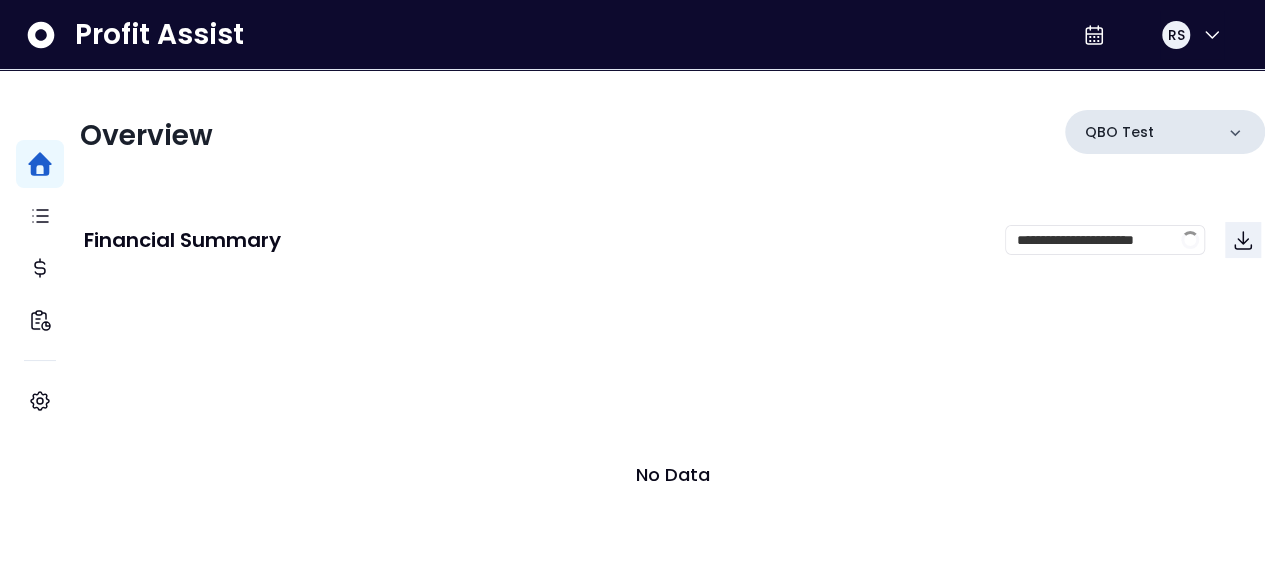 click on "QBO Test" at bounding box center (1119, 132) 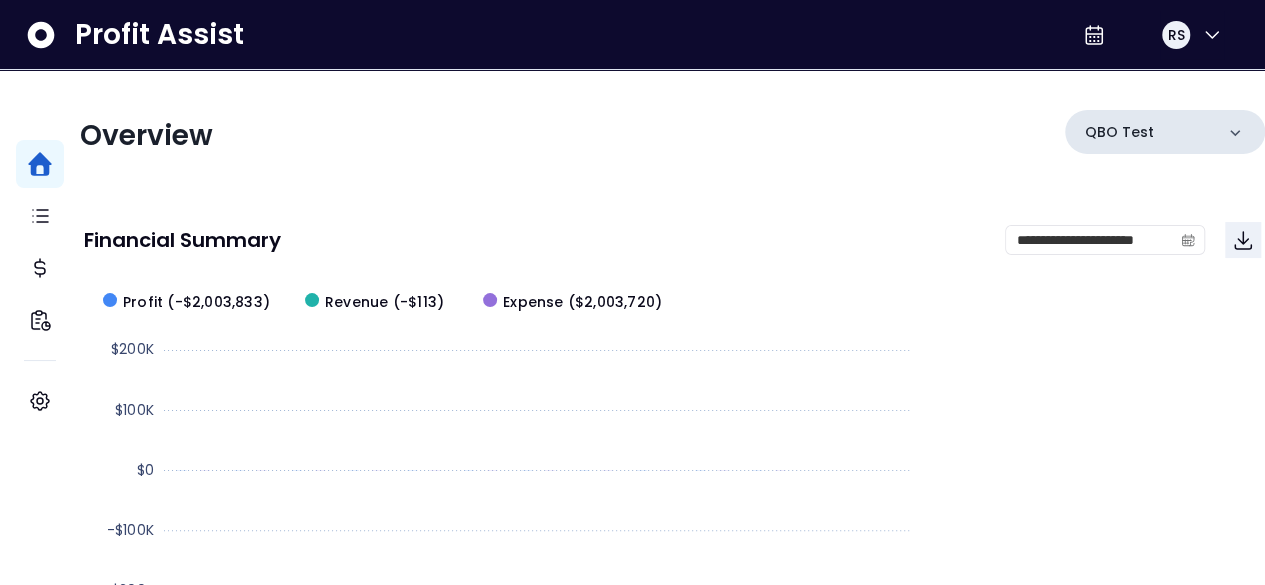 click on "QBO Test" at bounding box center [1119, 132] 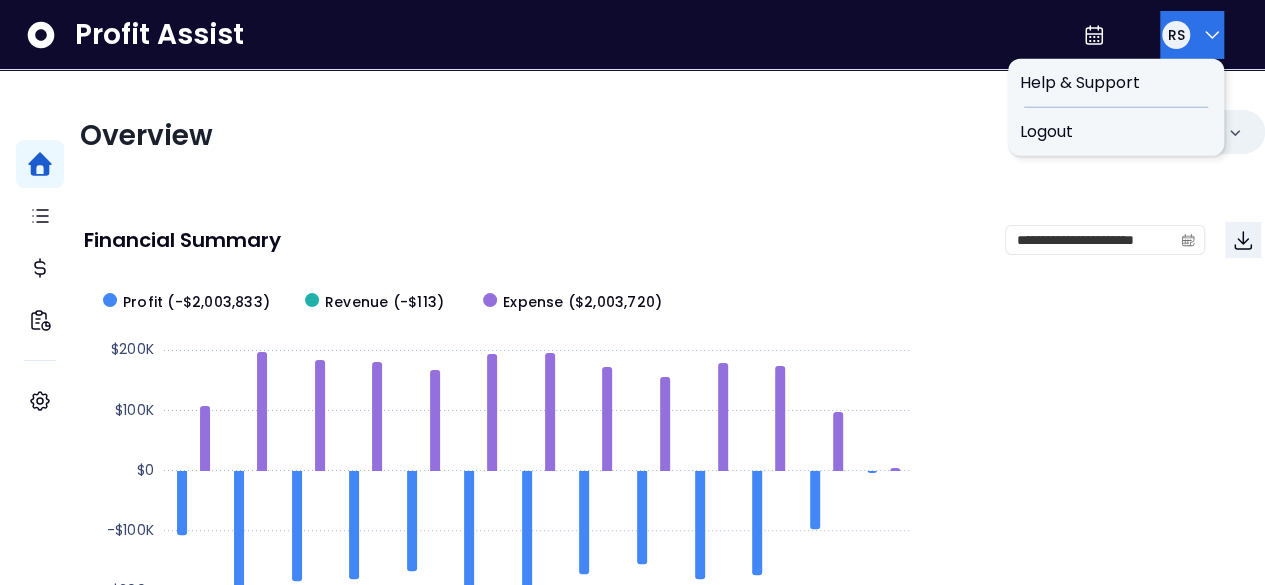 click 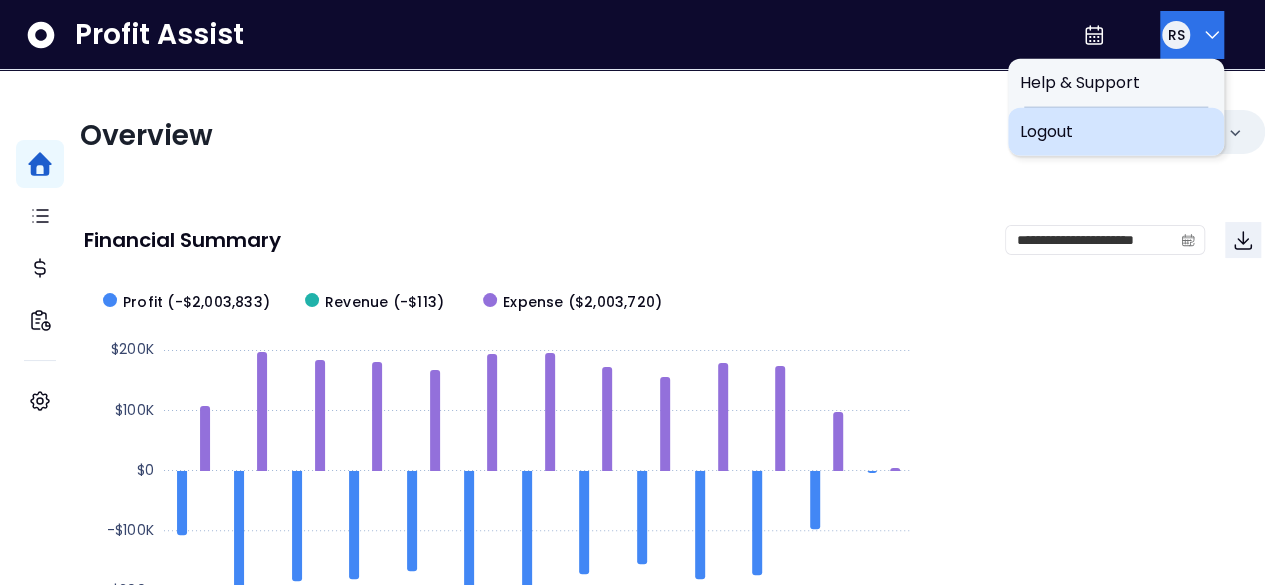 click on "Logout" at bounding box center [1116, 132] 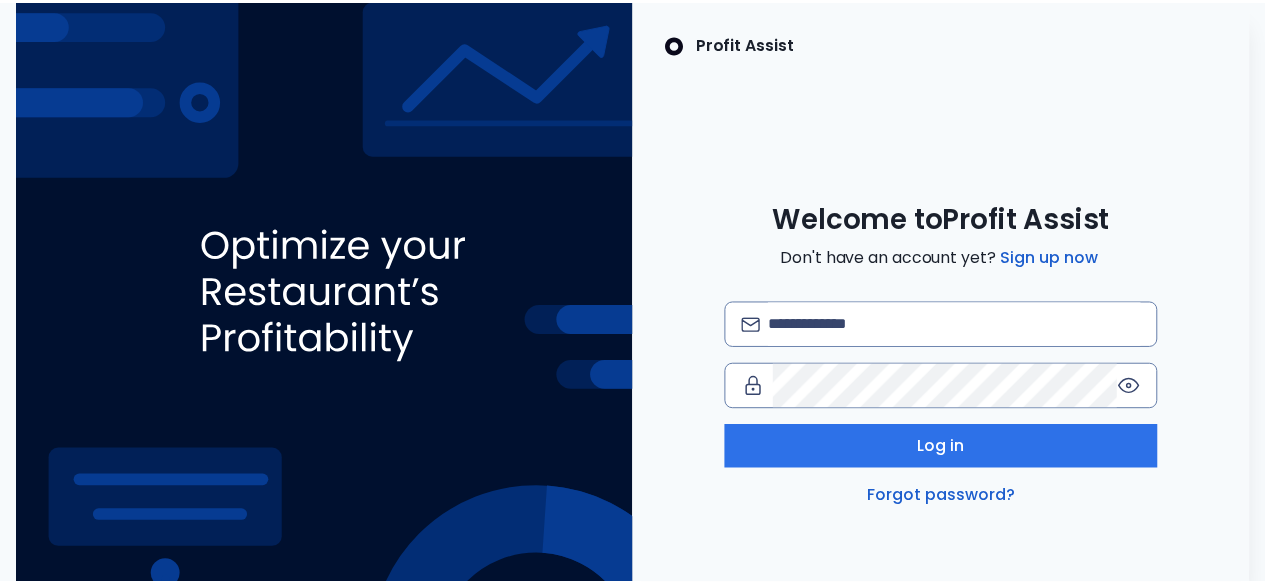 scroll, scrollTop: 0, scrollLeft: 0, axis: both 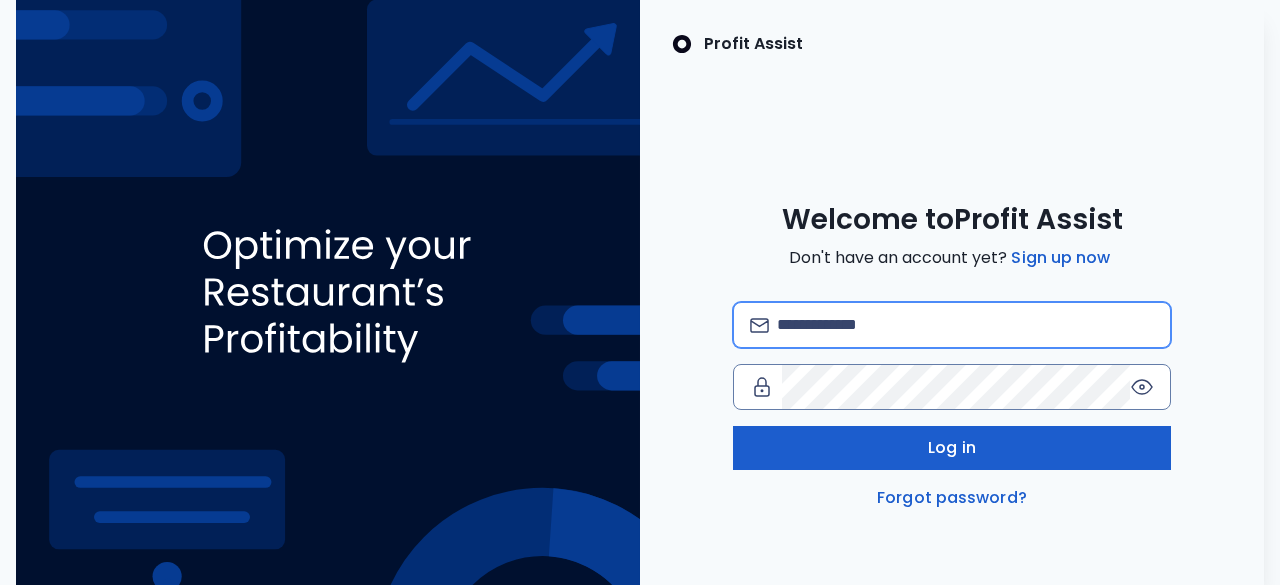 type on "**********" 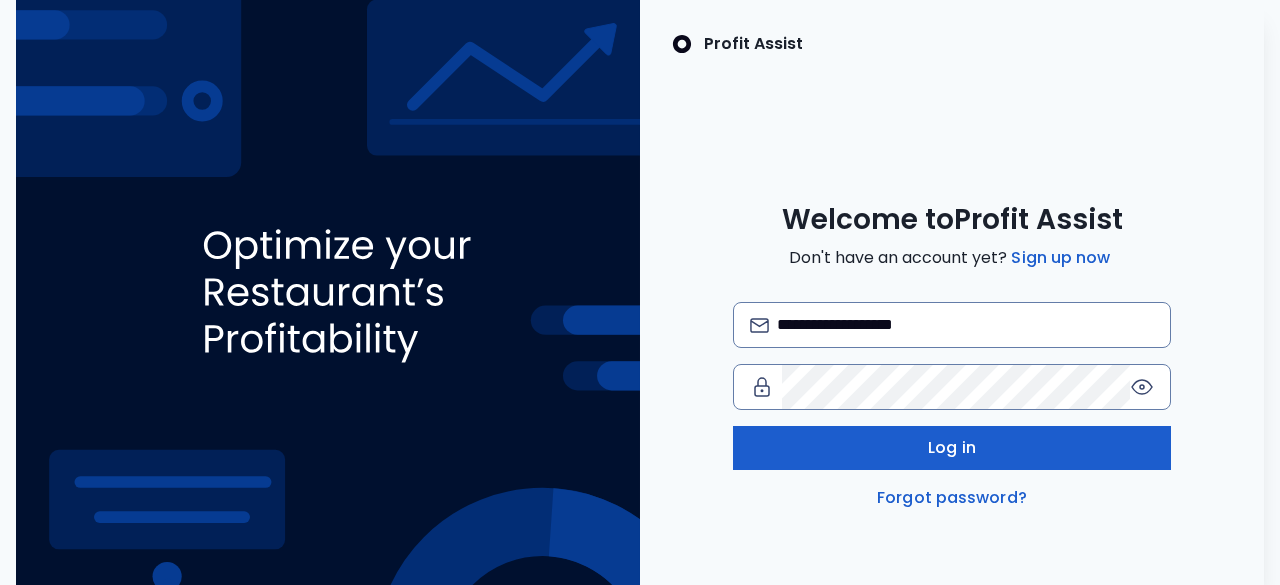 click on "Log in" at bounding box center (951, 448) 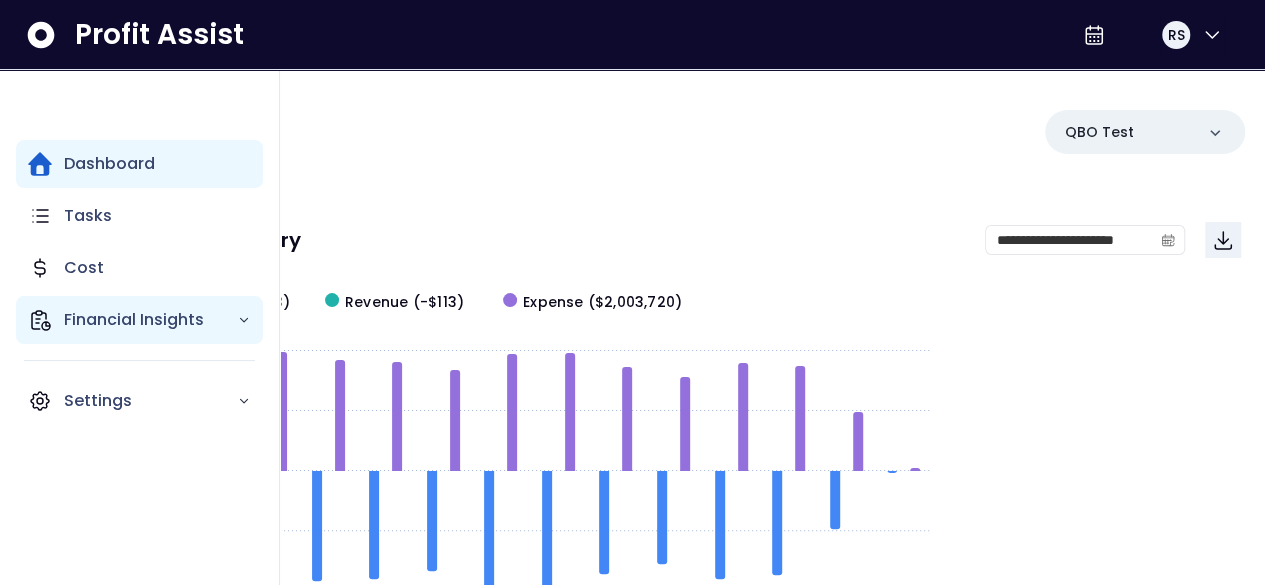 click on "Financial Insights" at bounding box center (150, 320) 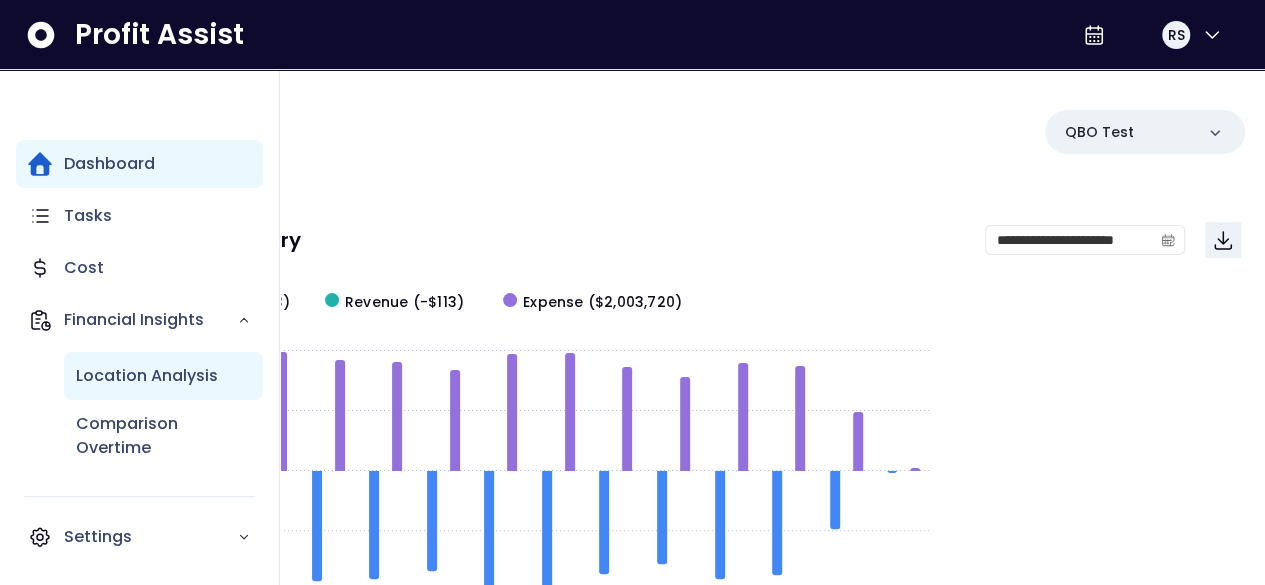 click on "Location Analysis" at bounding box center (163, 376) 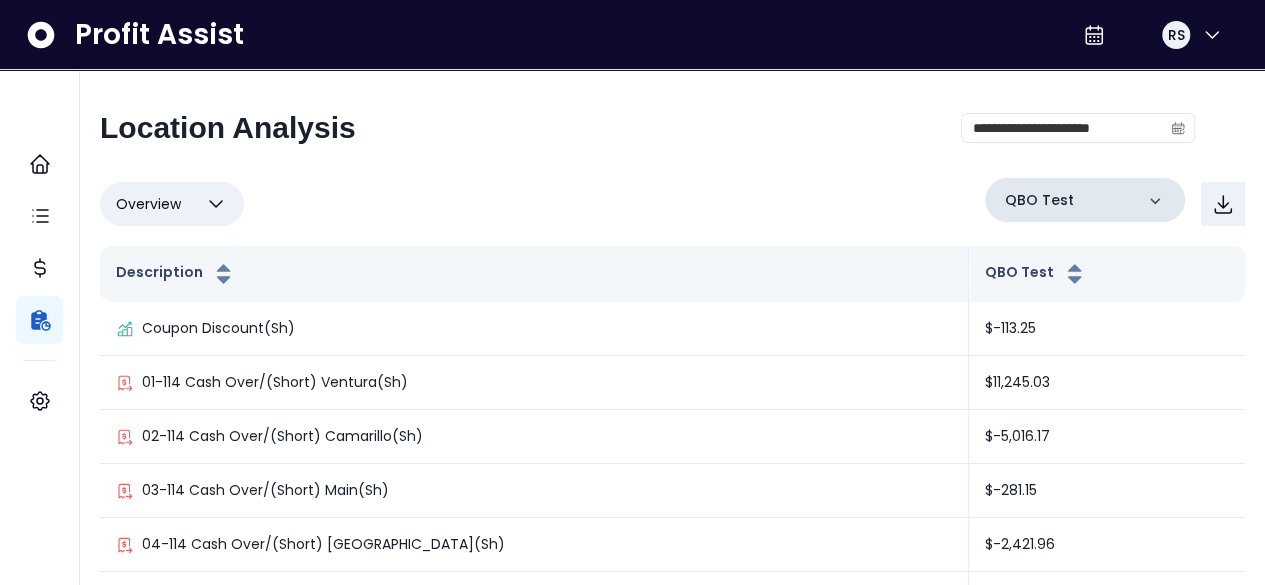click on "QBO Test" at bounding box center (1085, 200) 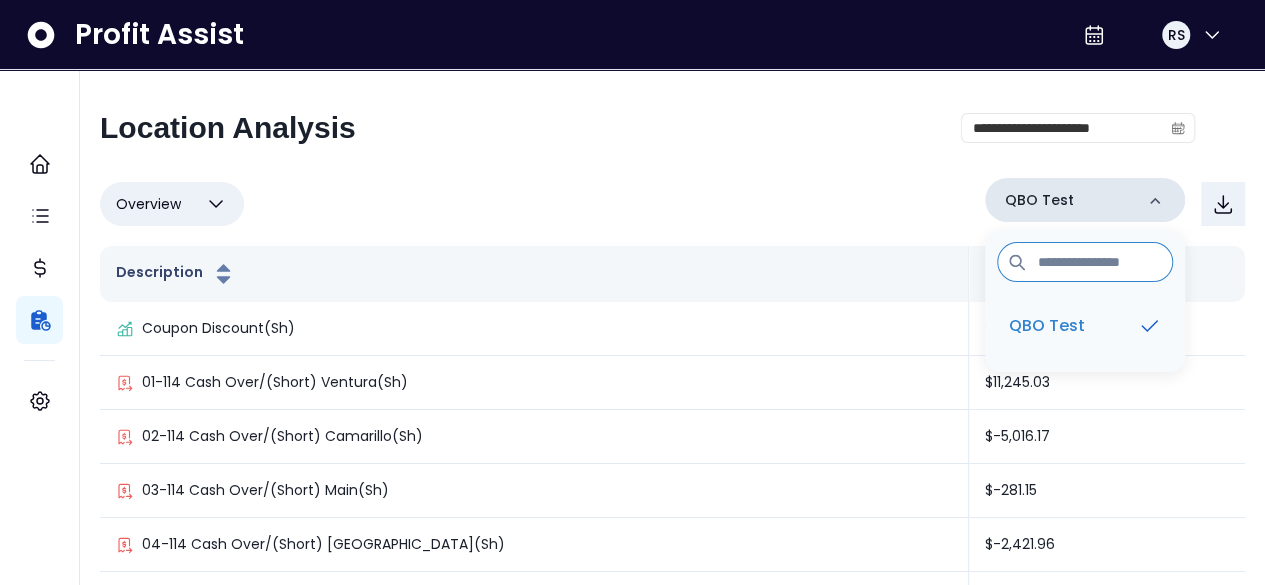 click on "QBO Test" at bounding box center [1085, 200] 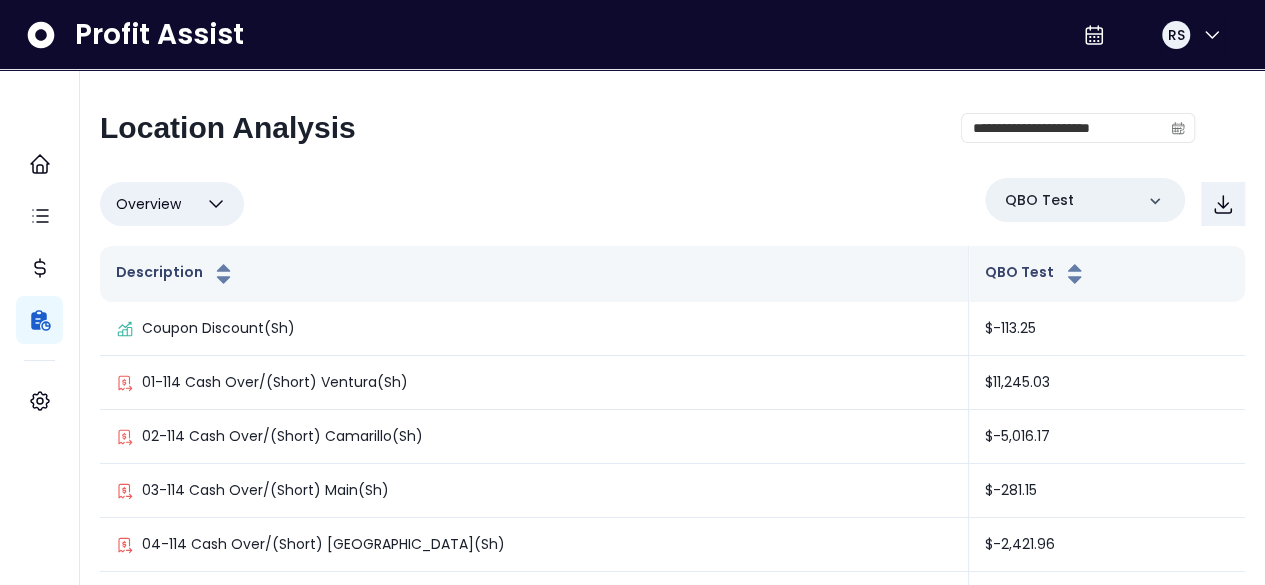 click on "Overview Overview % of cost % of sales % of budget ******** QBO Test" at bounding box center (672, 204) 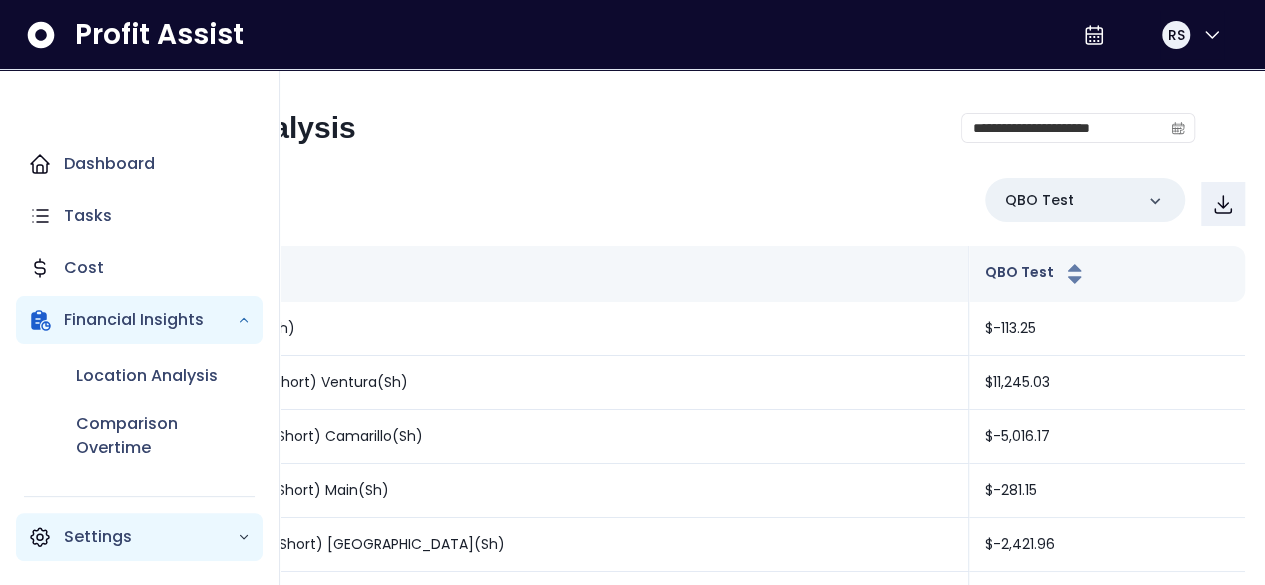 click on "Settings" at bounding box center [150, 537] 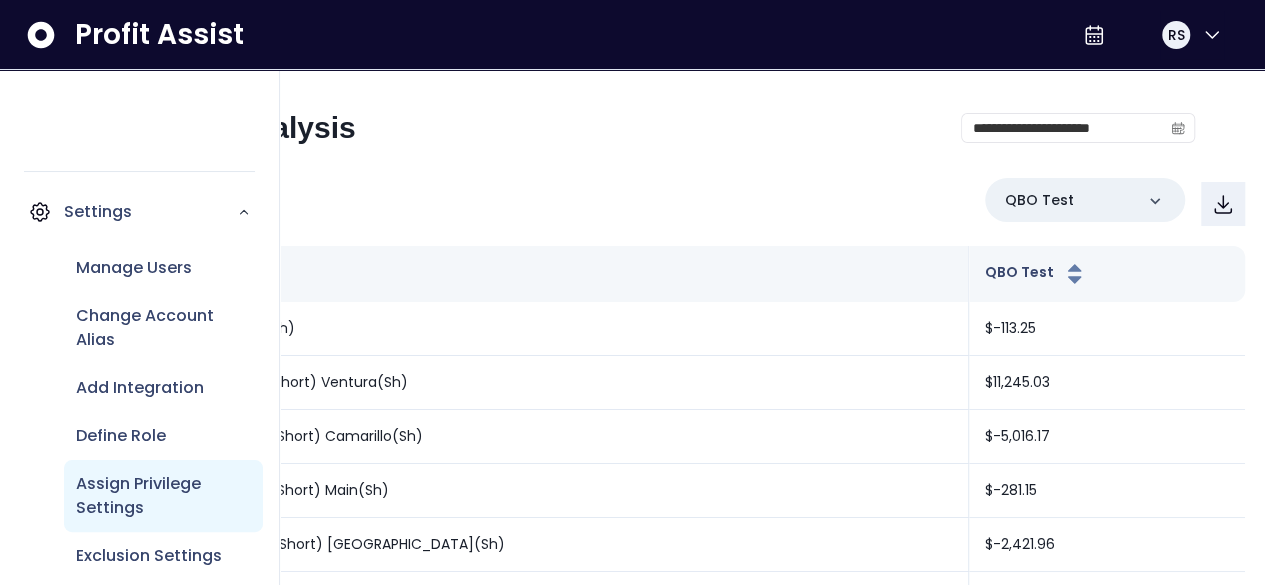 scroll, scrollTop: 348, scrollLeft: 0, axis: vertical 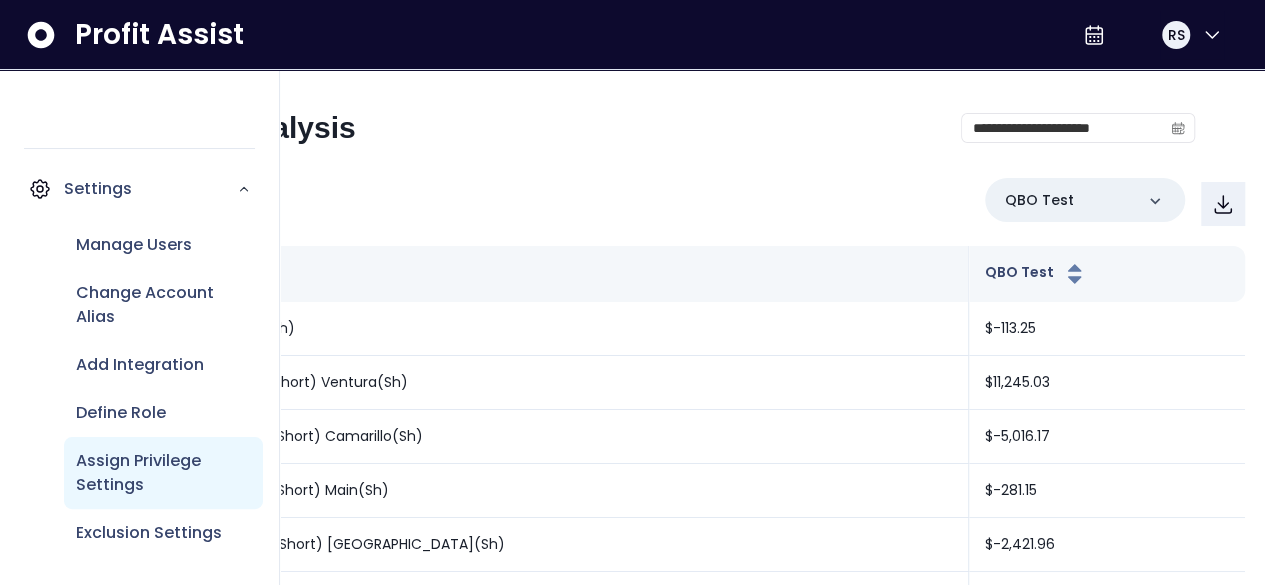 click on "Assign Privilege Settings" at bounding box center (163, 473) 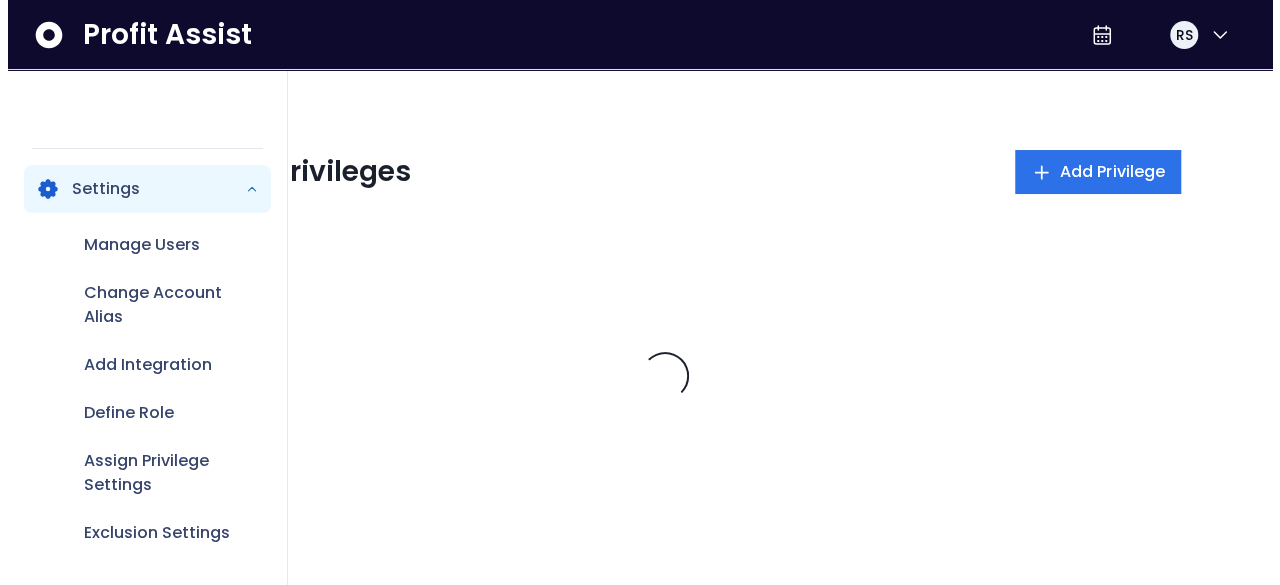 scroll, scrollTop: 0, scrollLeft: 0, axis: both 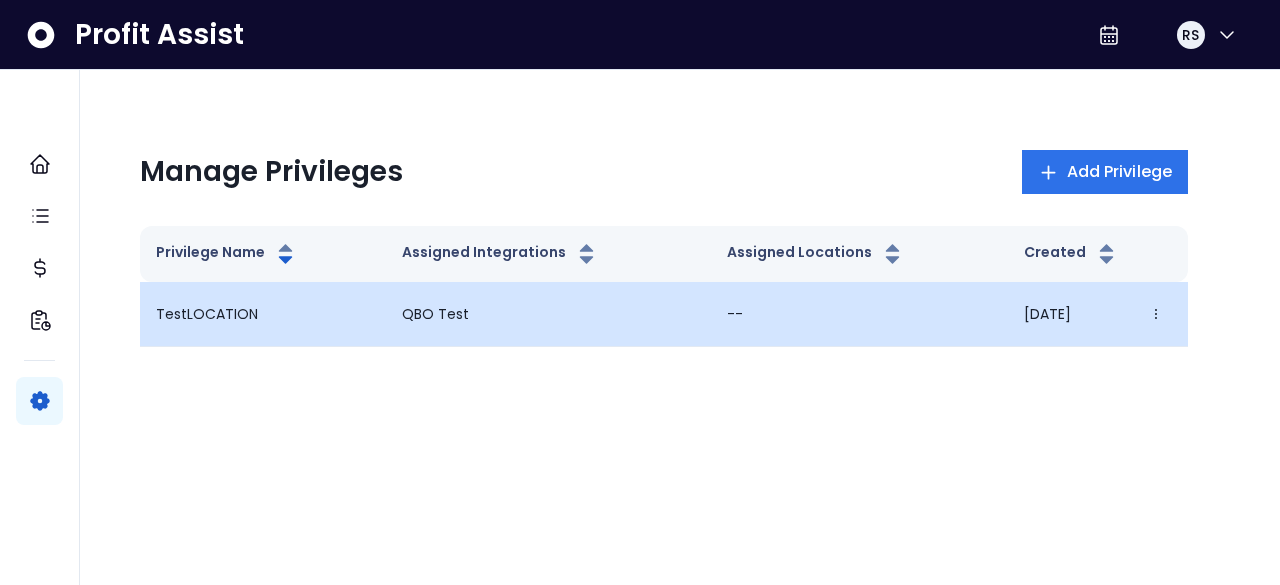 click on "QBO Test" at bounding box center (548, 314) 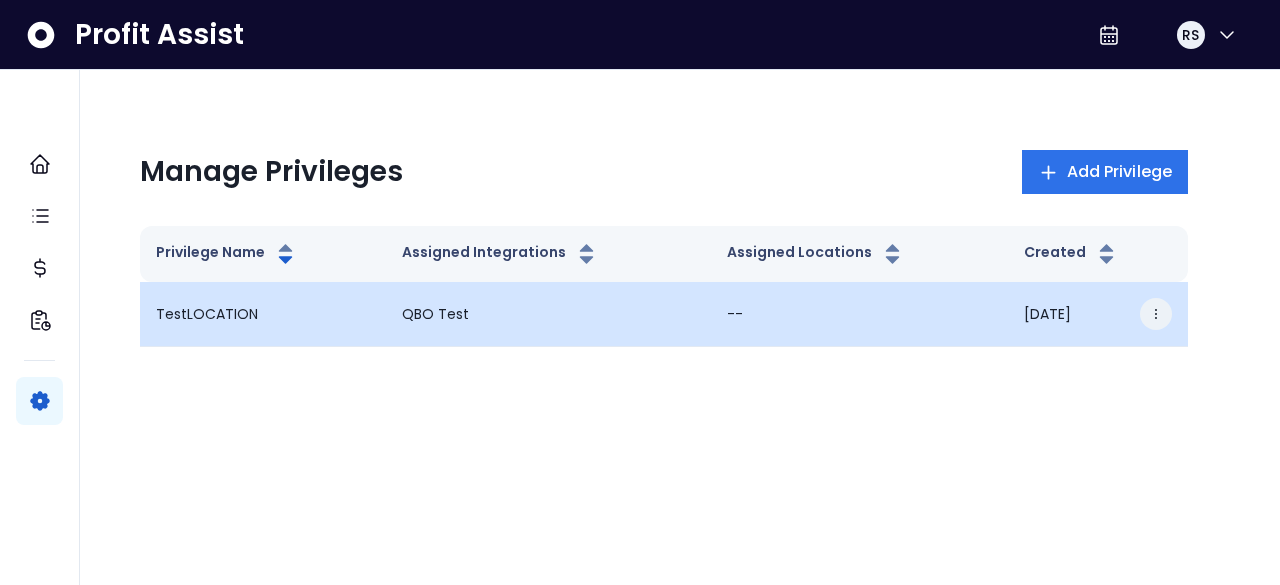 click at bounding box center [1156, 314] 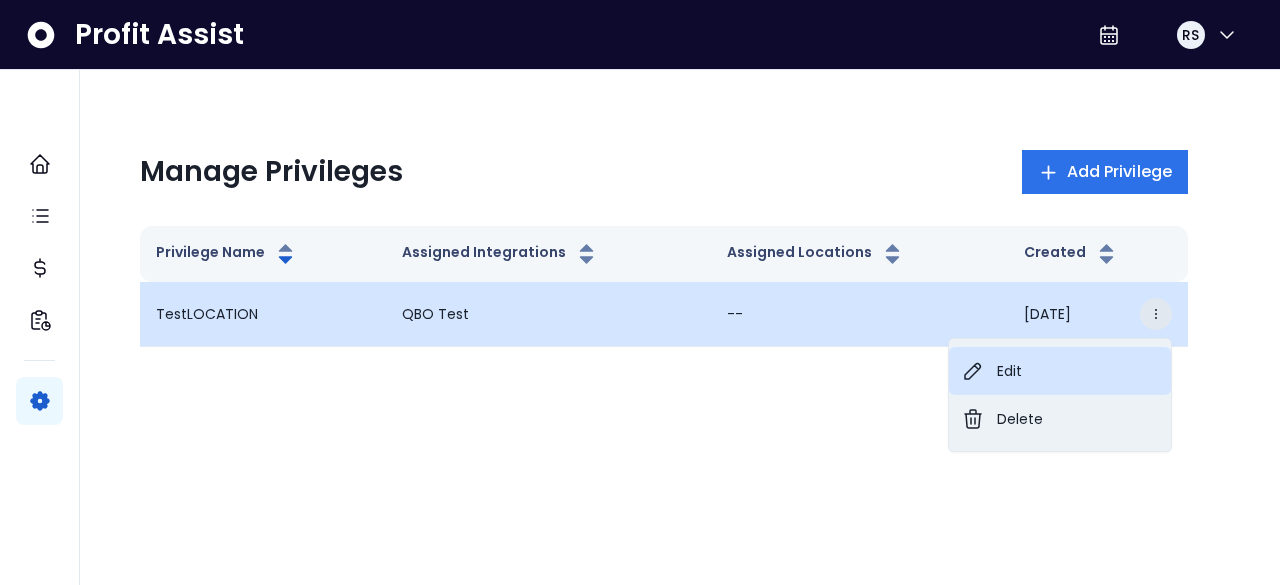 click on "Edit" at bounding box center [1060, 371] 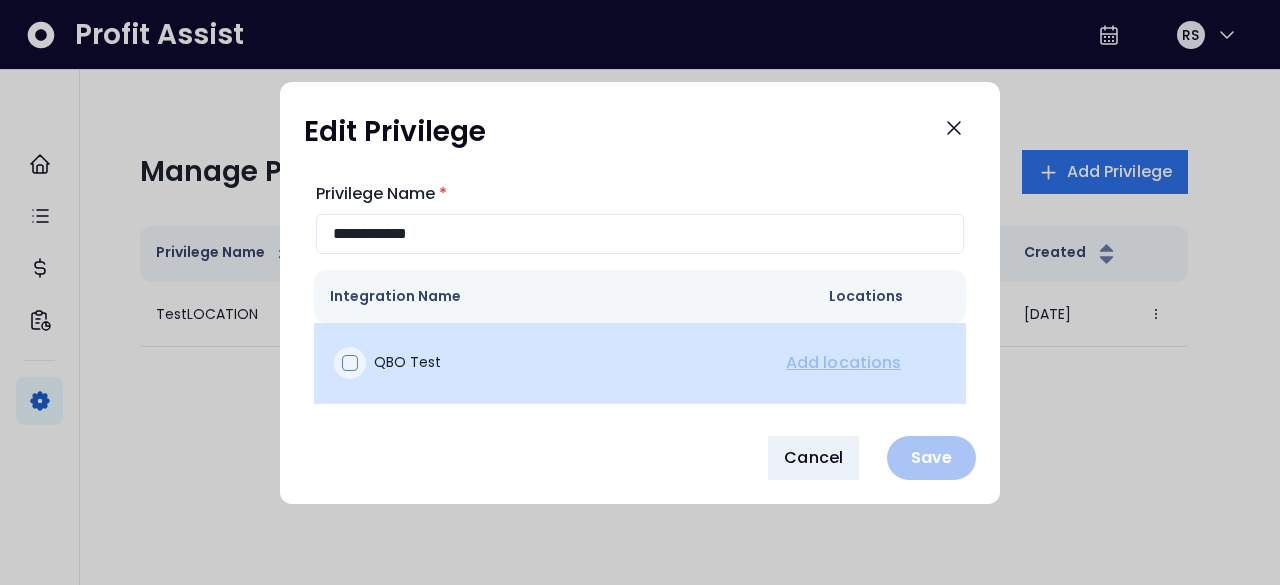click at bounding box center (350, 363) 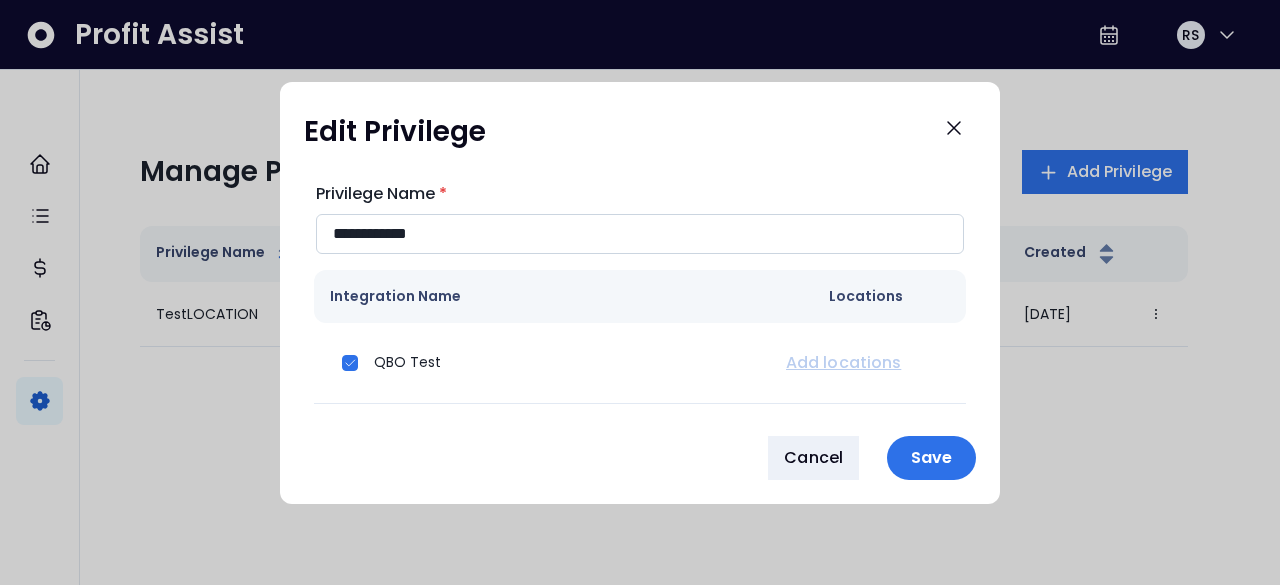 click on "**********" at bounding box center (640, 234) 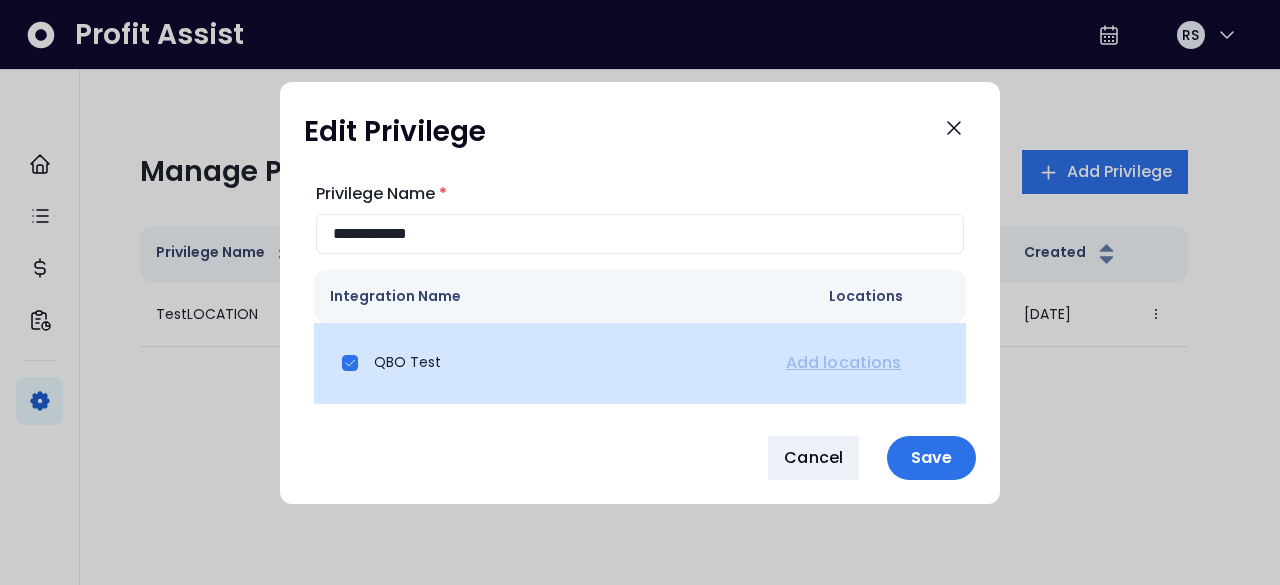 click on "Add locations" at bounding box center [866, 363] 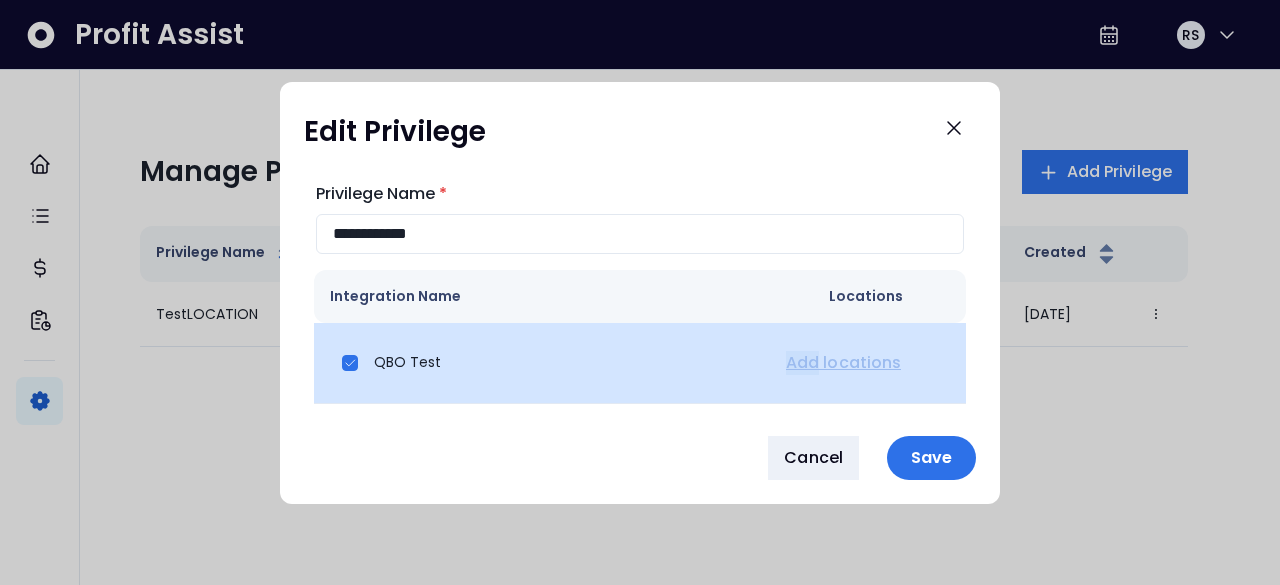 click on "Add locations" at bounding box center [866, 363] 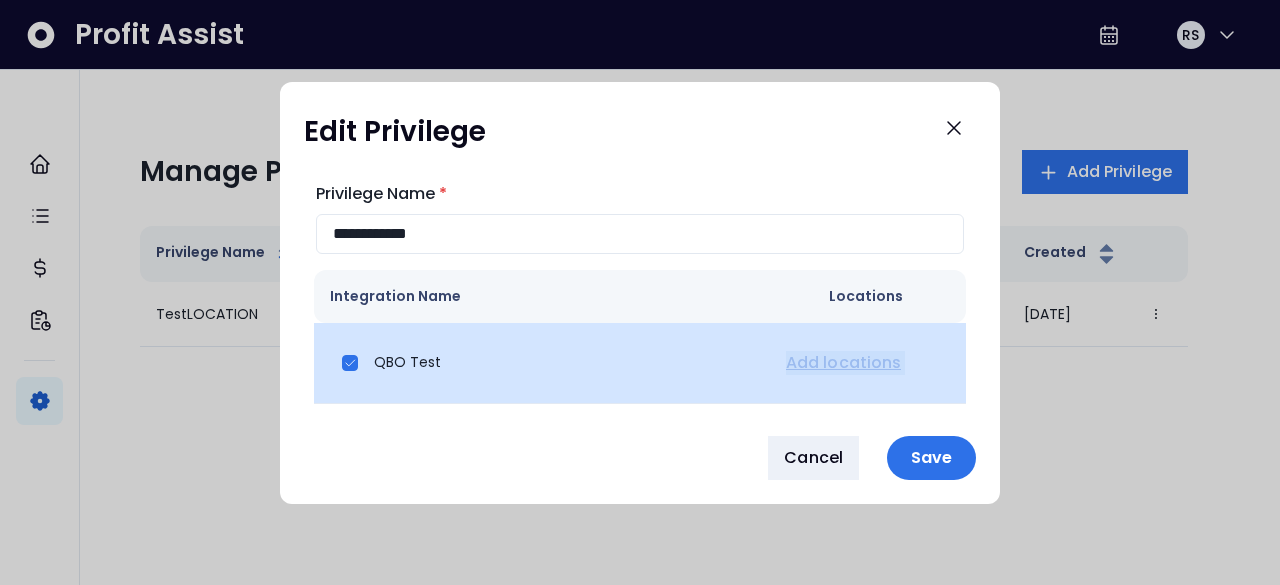 click on "Add locations" at bounding box center [866, 363] 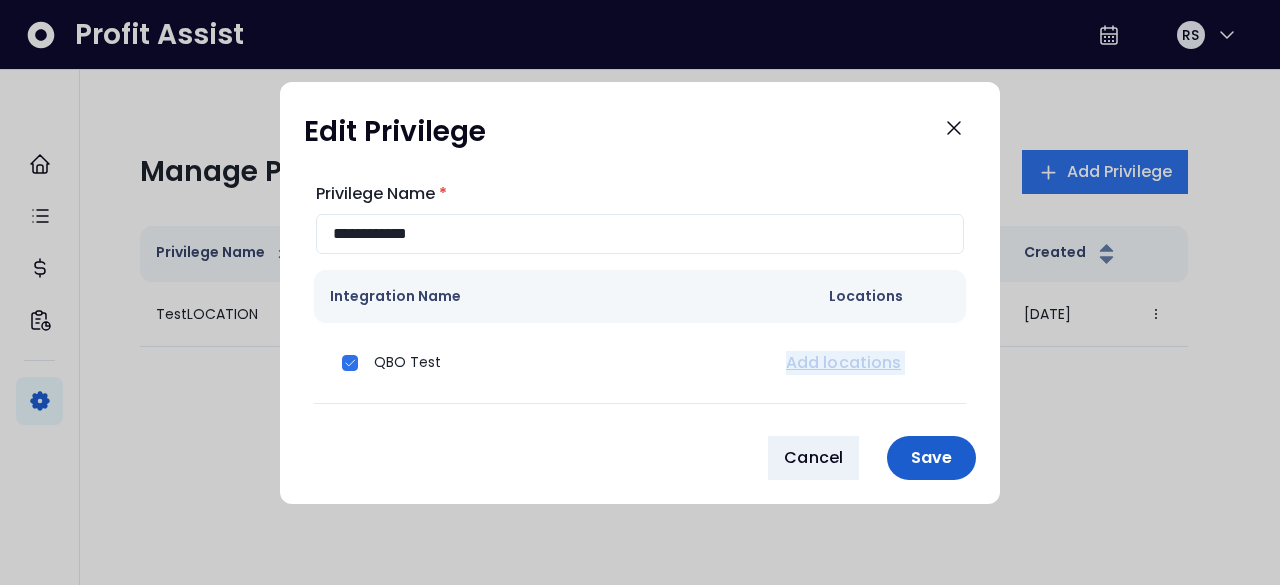 click on "Save" at bounding box center (931, 457) 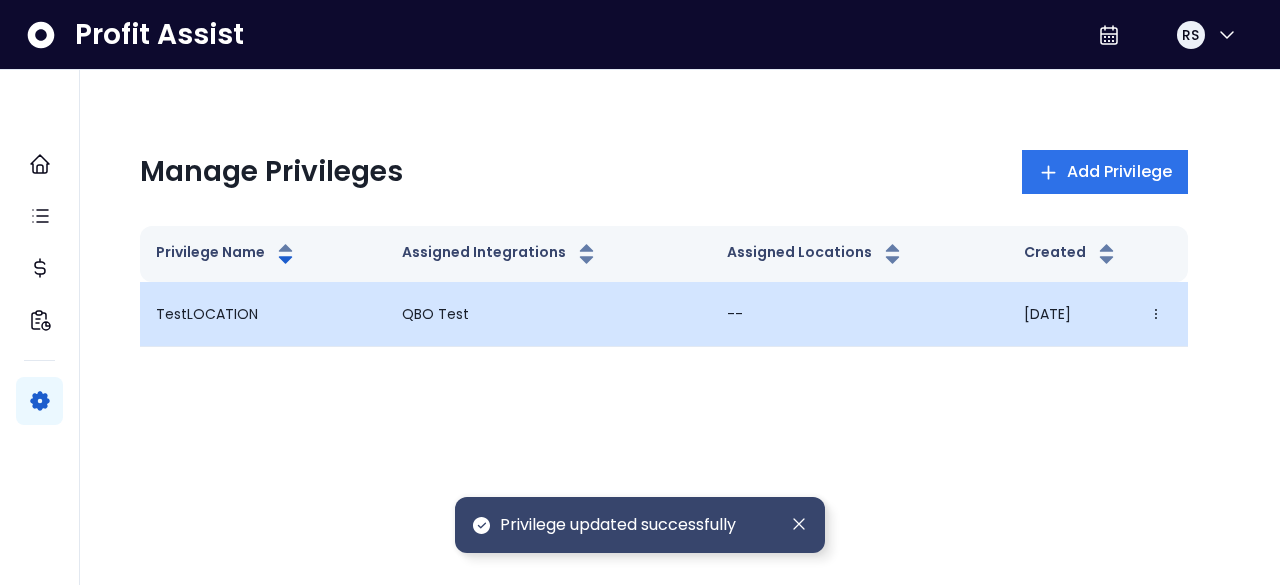 click on "TestLOCATION" at bounding box center [207, 314] 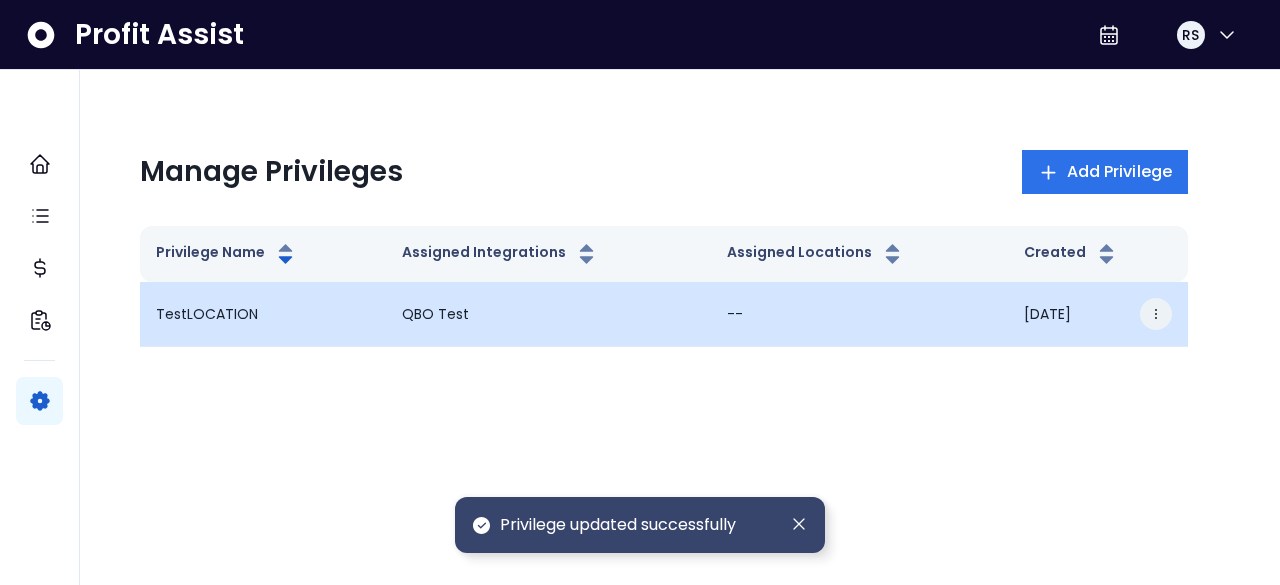 click 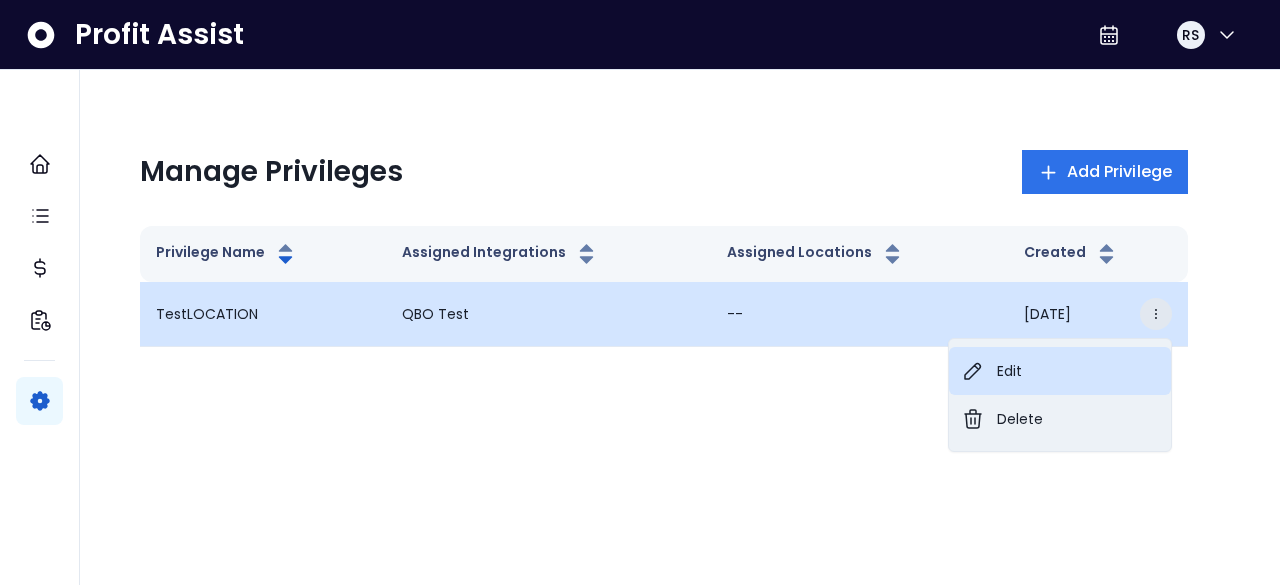 click on "Edit" at bounding box center (1060, 371) 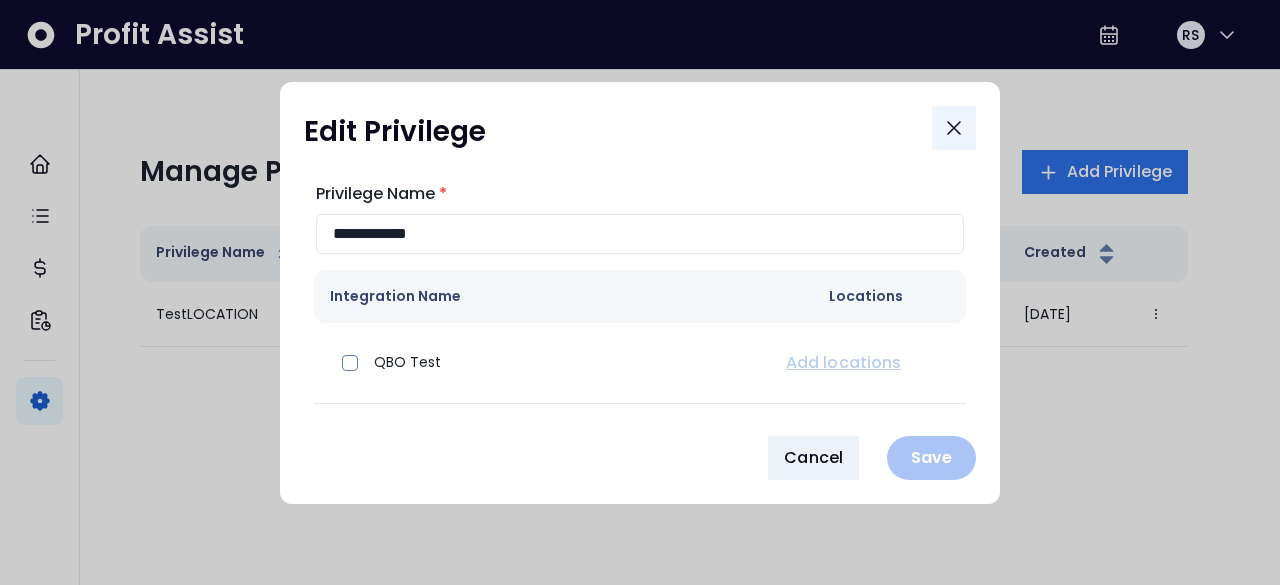 click 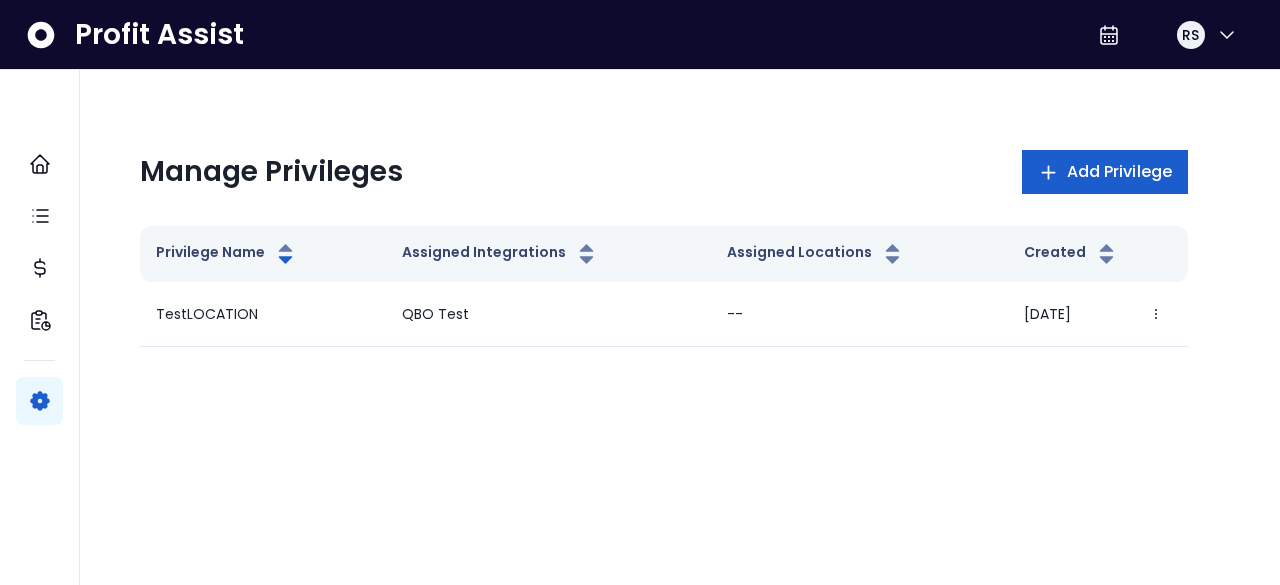 click on "Add Privilege" at bounding box center [1119, 172] 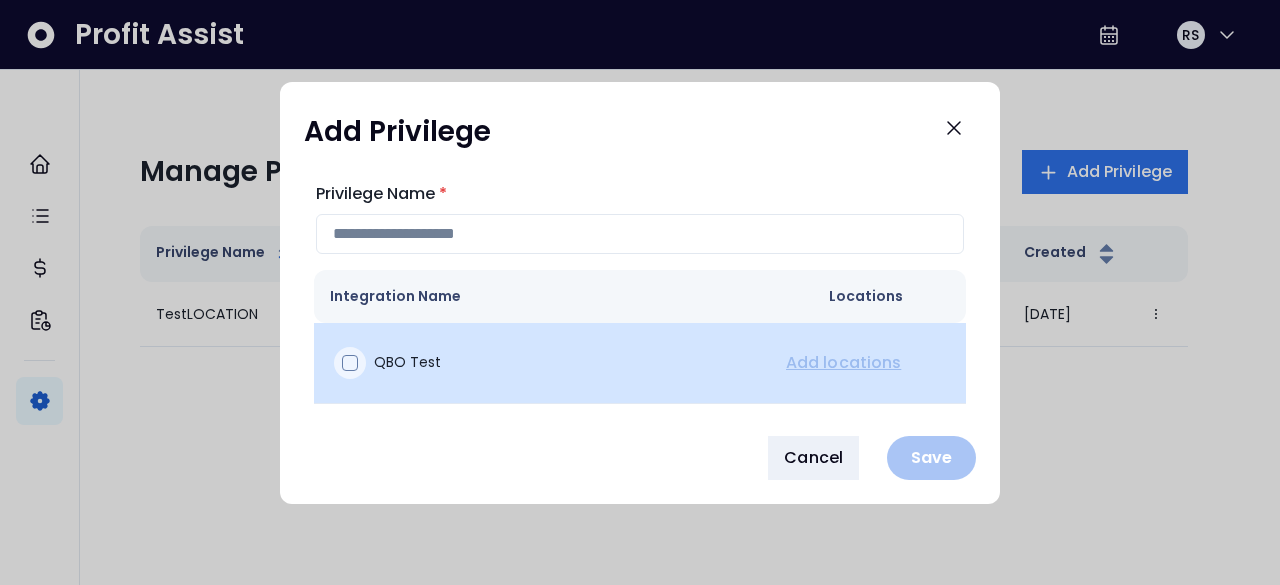 click at bounding box center (350, 363) 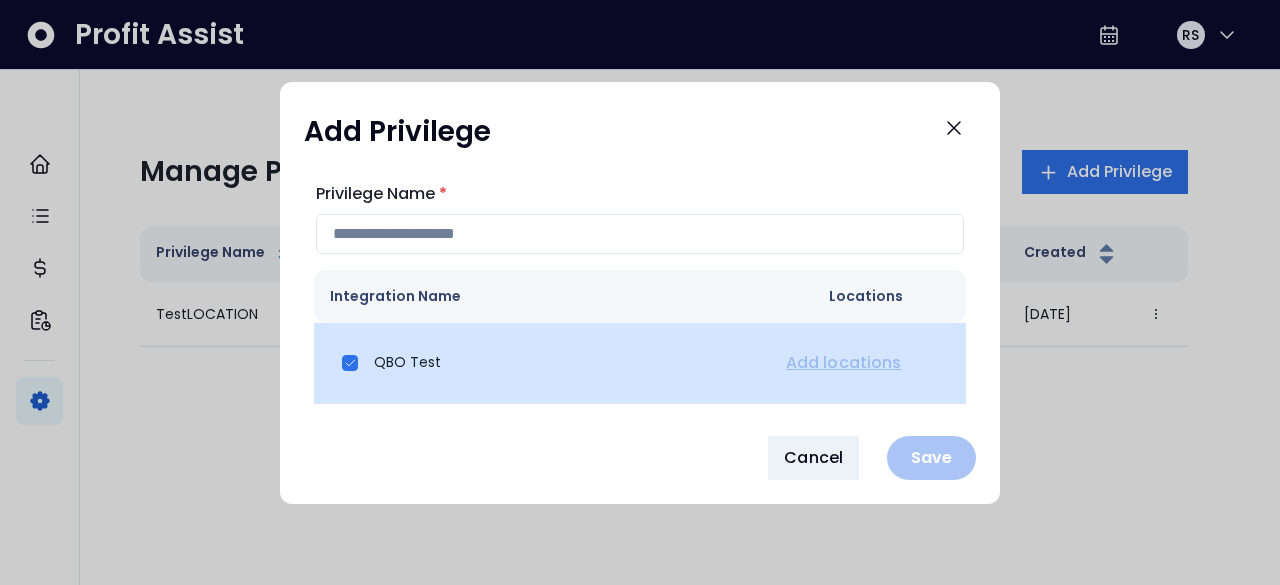 click on "Add locations" at bounding box center [866, 363] 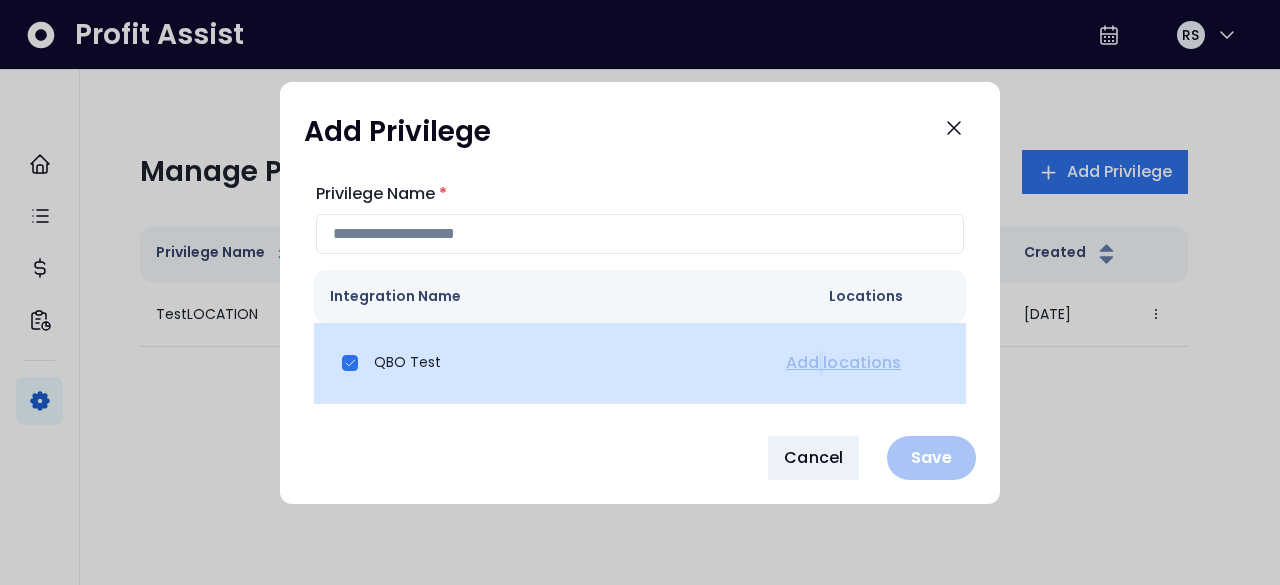click on "Add locations" at bounding box center [866, 363] 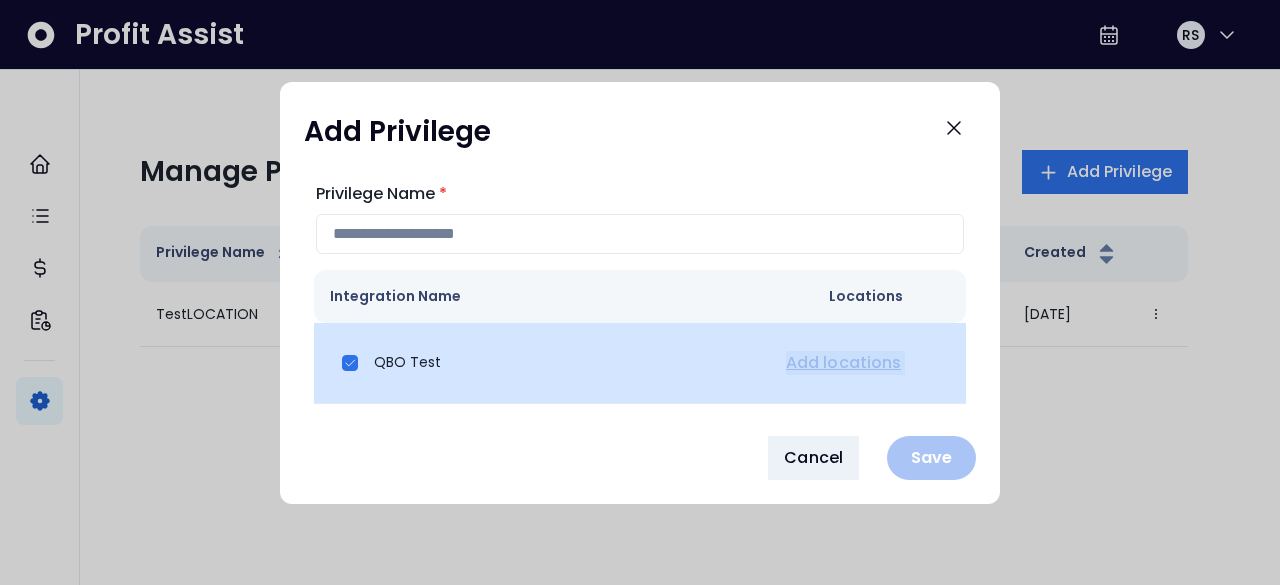 click on "Add locations" at bounding box center (866, 363) 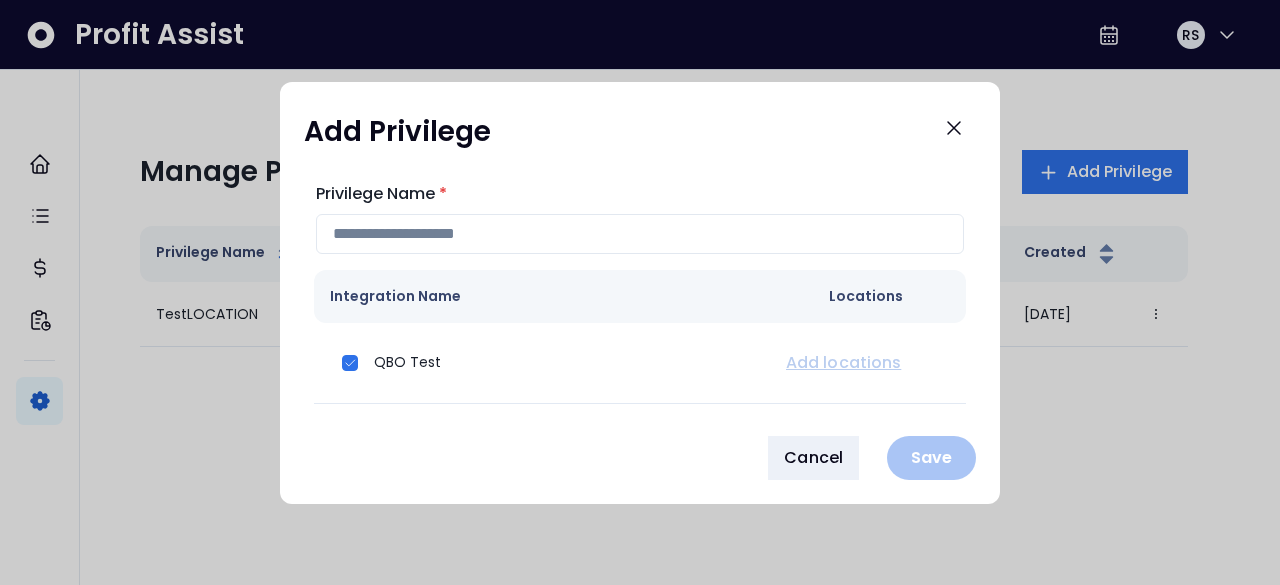click on "Privilege Name * Integration Name Locations QBO Test Add locations" at bounding box center (640, 293) 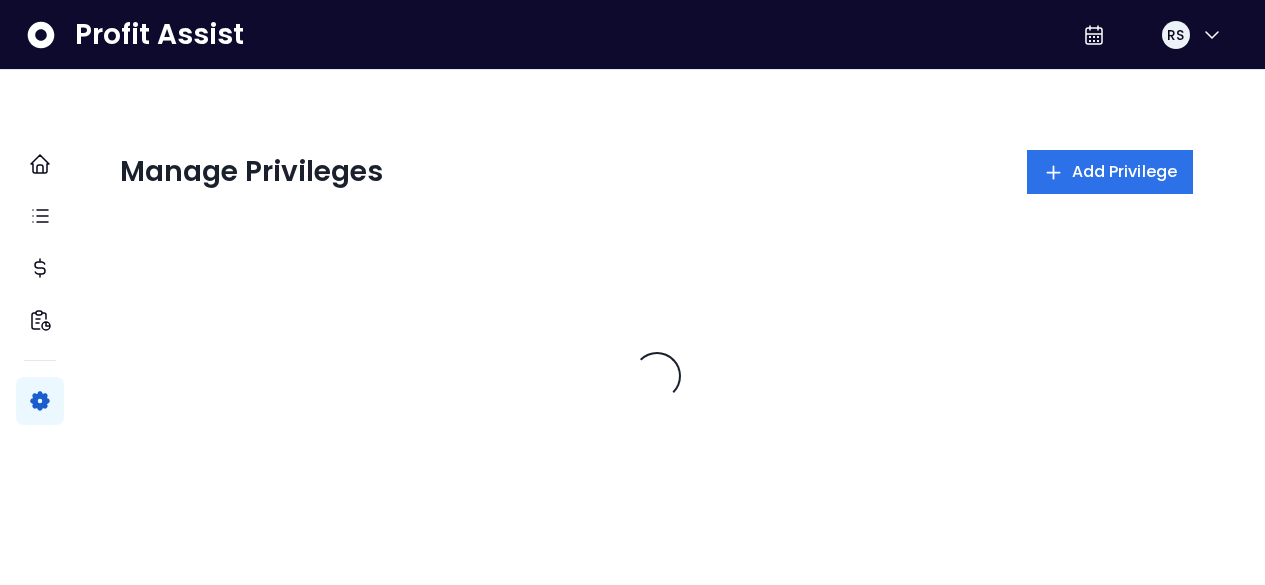 scroll, scrollTop: 0, scrollLeft: 0, axis: both 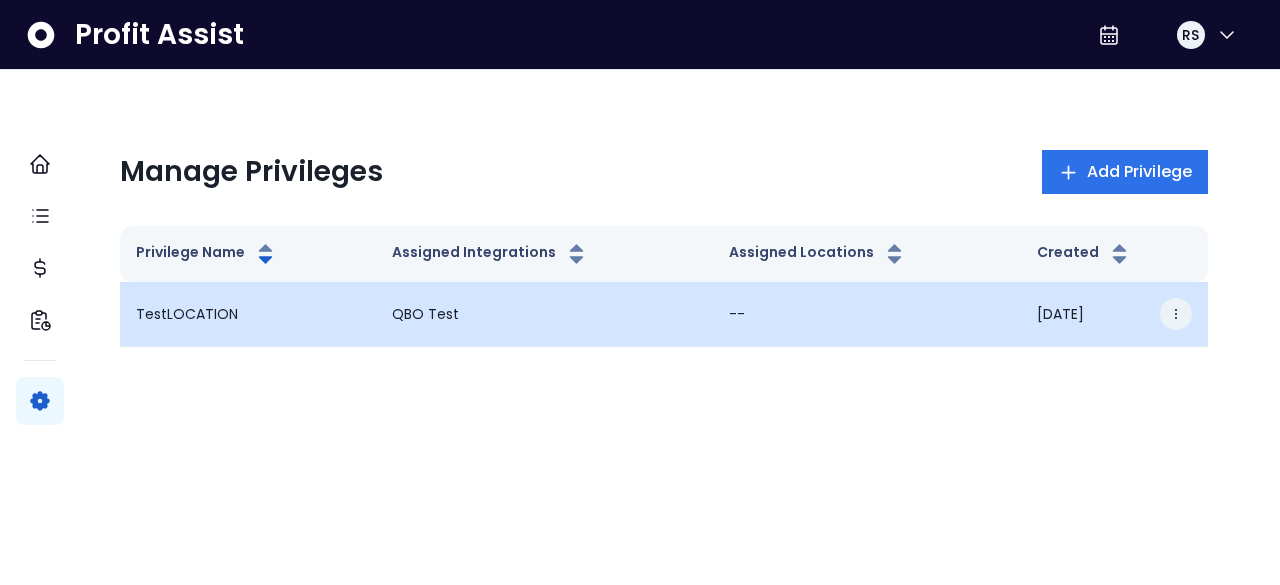 click at bounding box center [1176, 314] 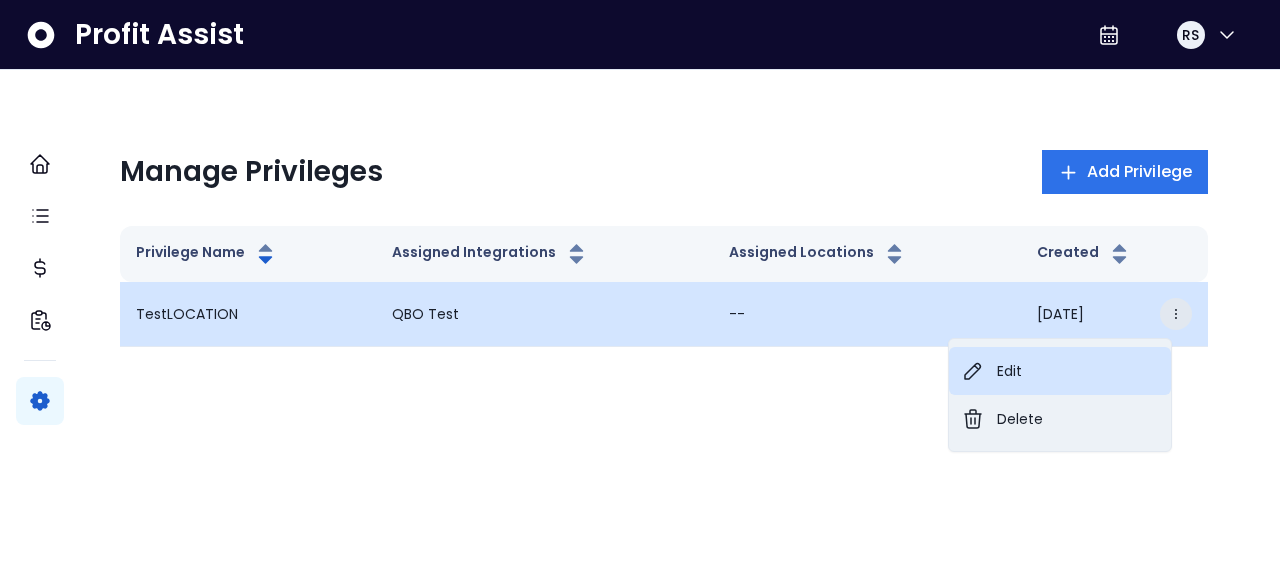 click on "Edit" at bounding box center (1060, 371) 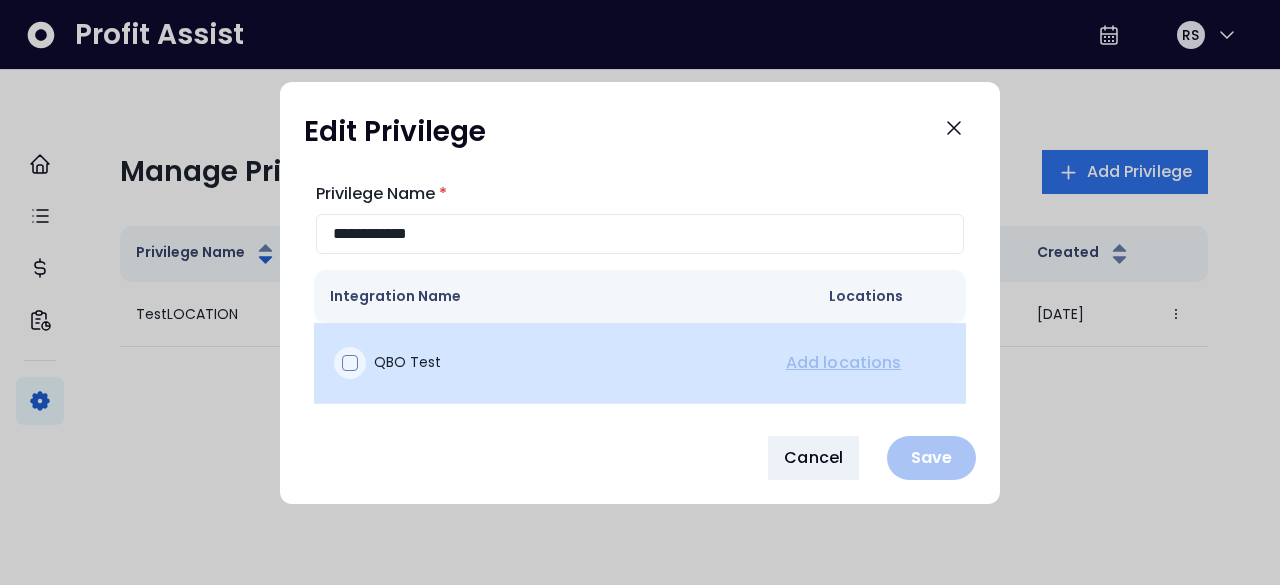 click at bounding box center [350, 363] 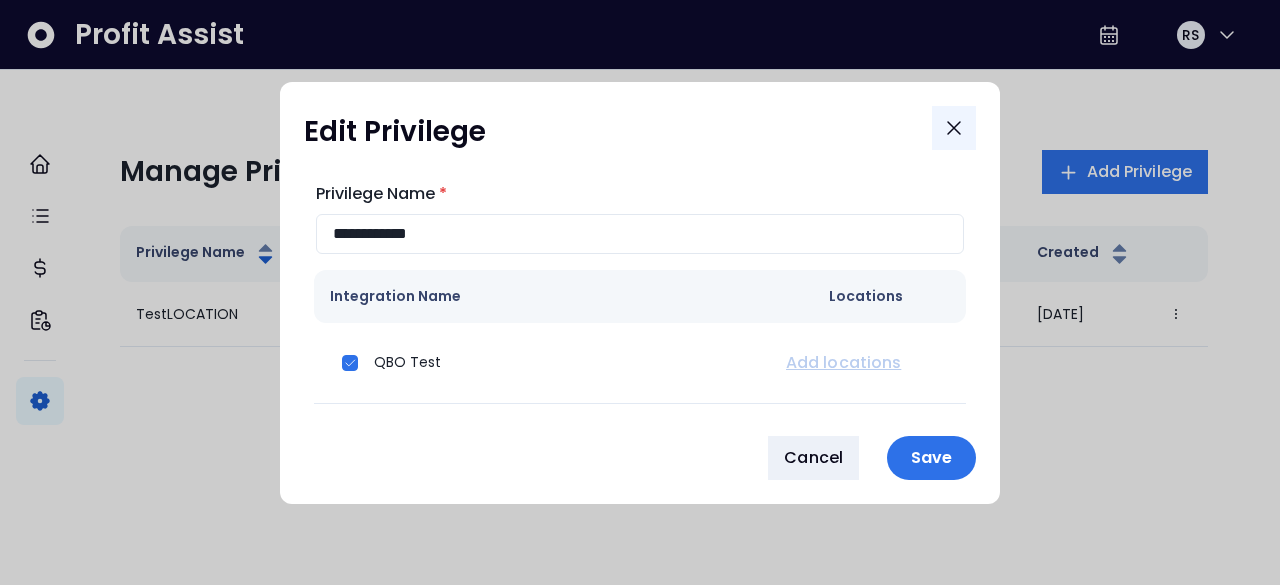 click 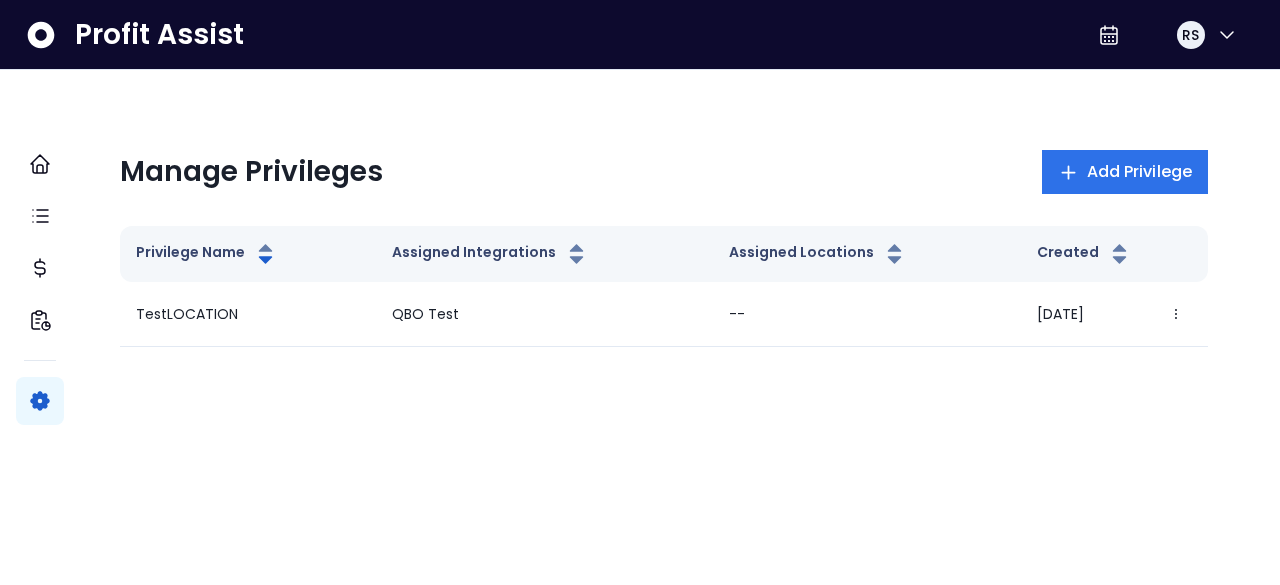 type 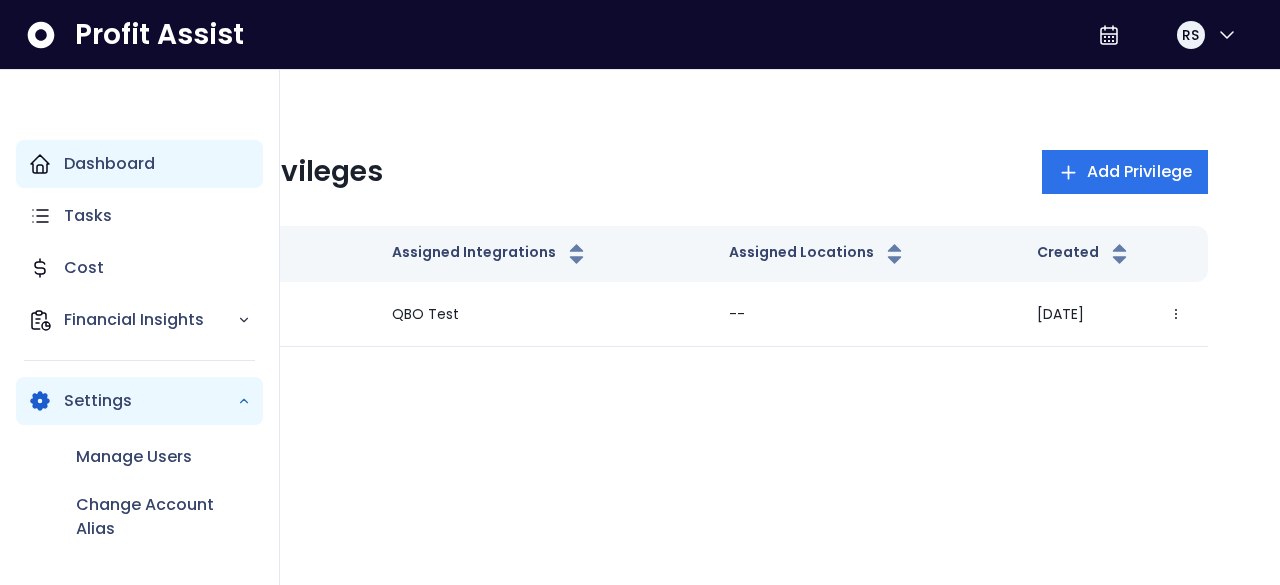 click on "Dashboard" at bounding box center [109, 164] 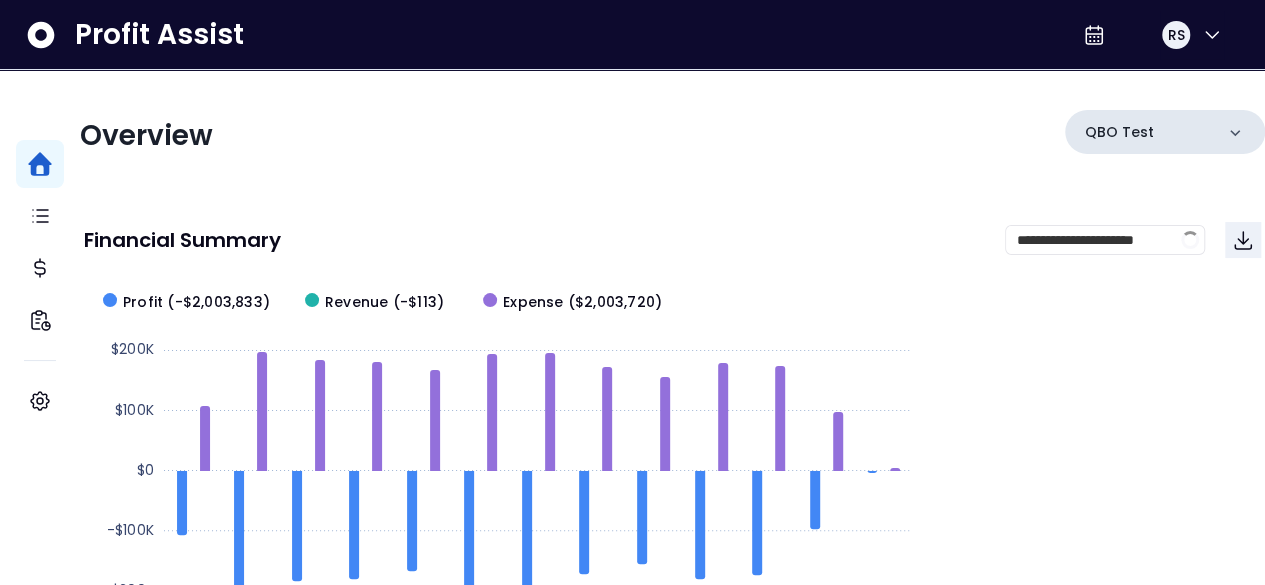 click on "QBO Test" at bounding box center [1165, 132] 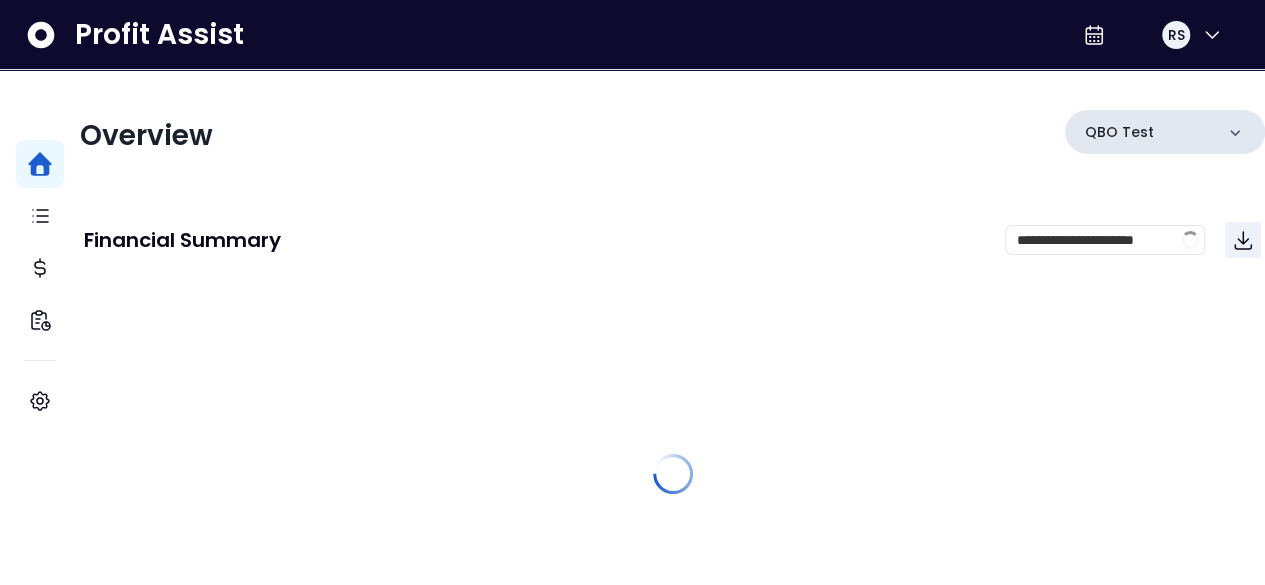 click on "QBO Test" at bounding box center (1165, 132) 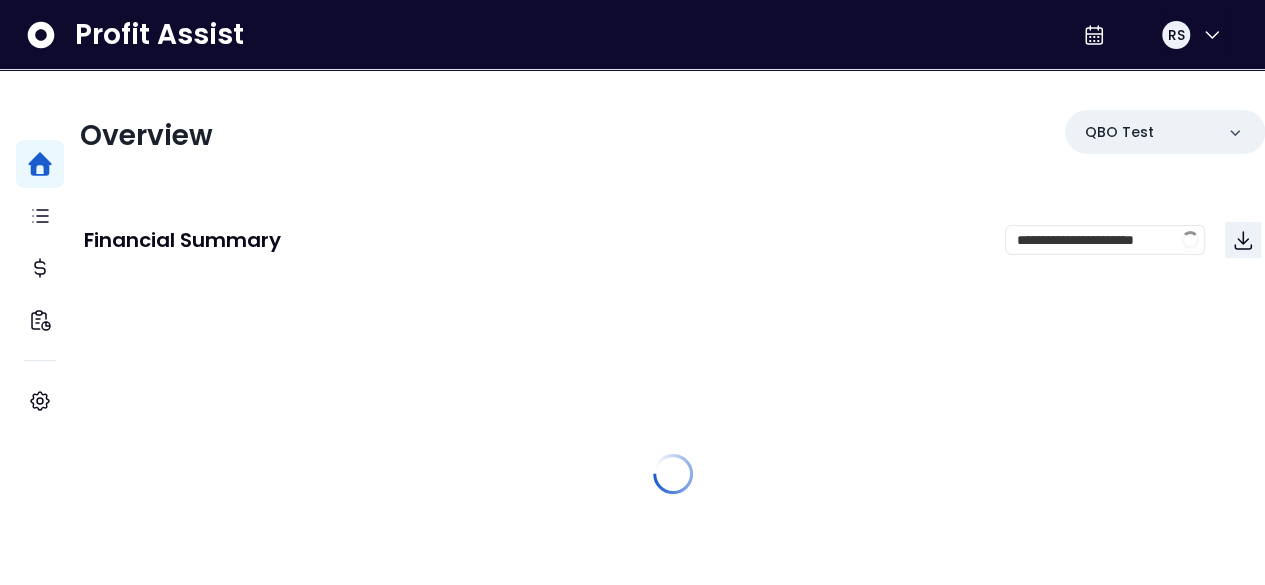 click on "Overview QBO Test" at bounding box center [672, 136] 